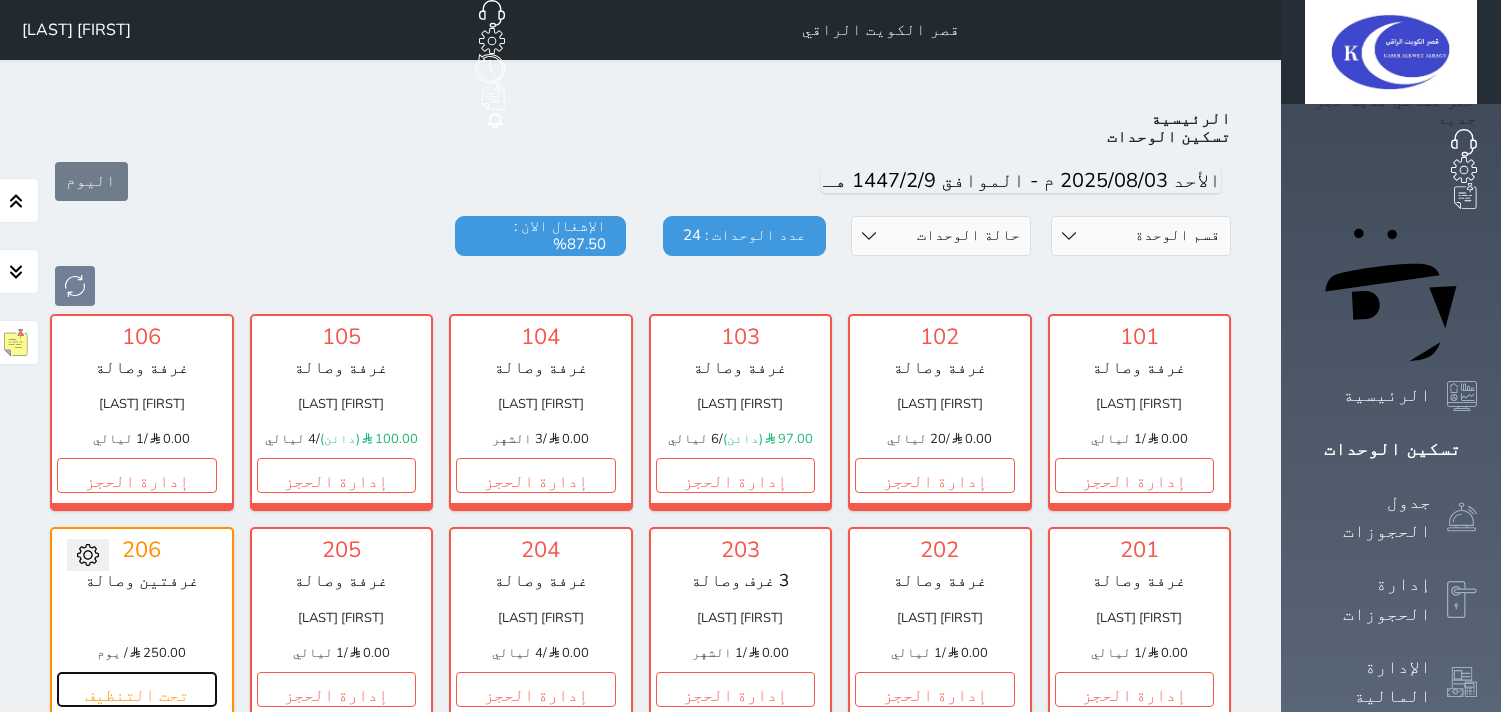 click on "تحت التنظيف" at bounding box center (137, 689) 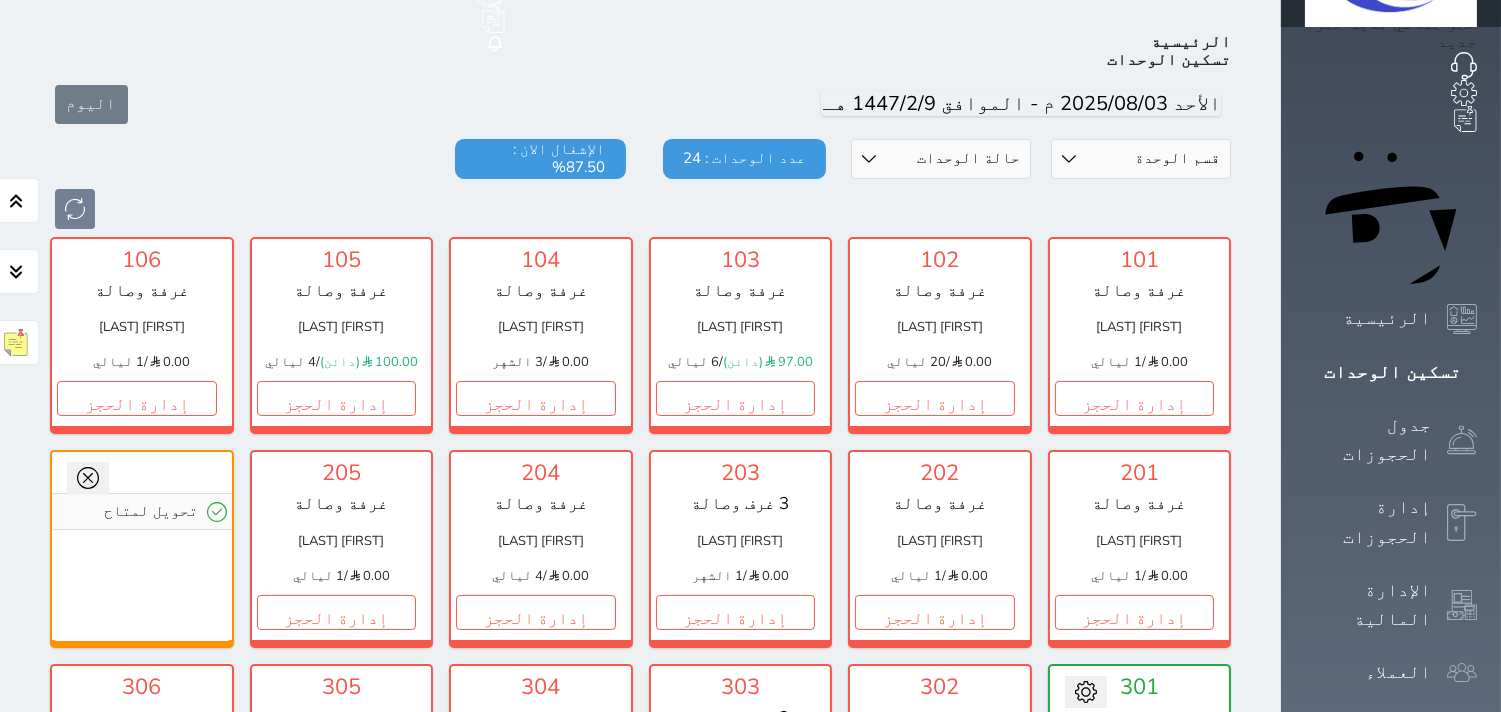 scroll, scrollTop: 77, scrollLeft: 0, axis: vertical 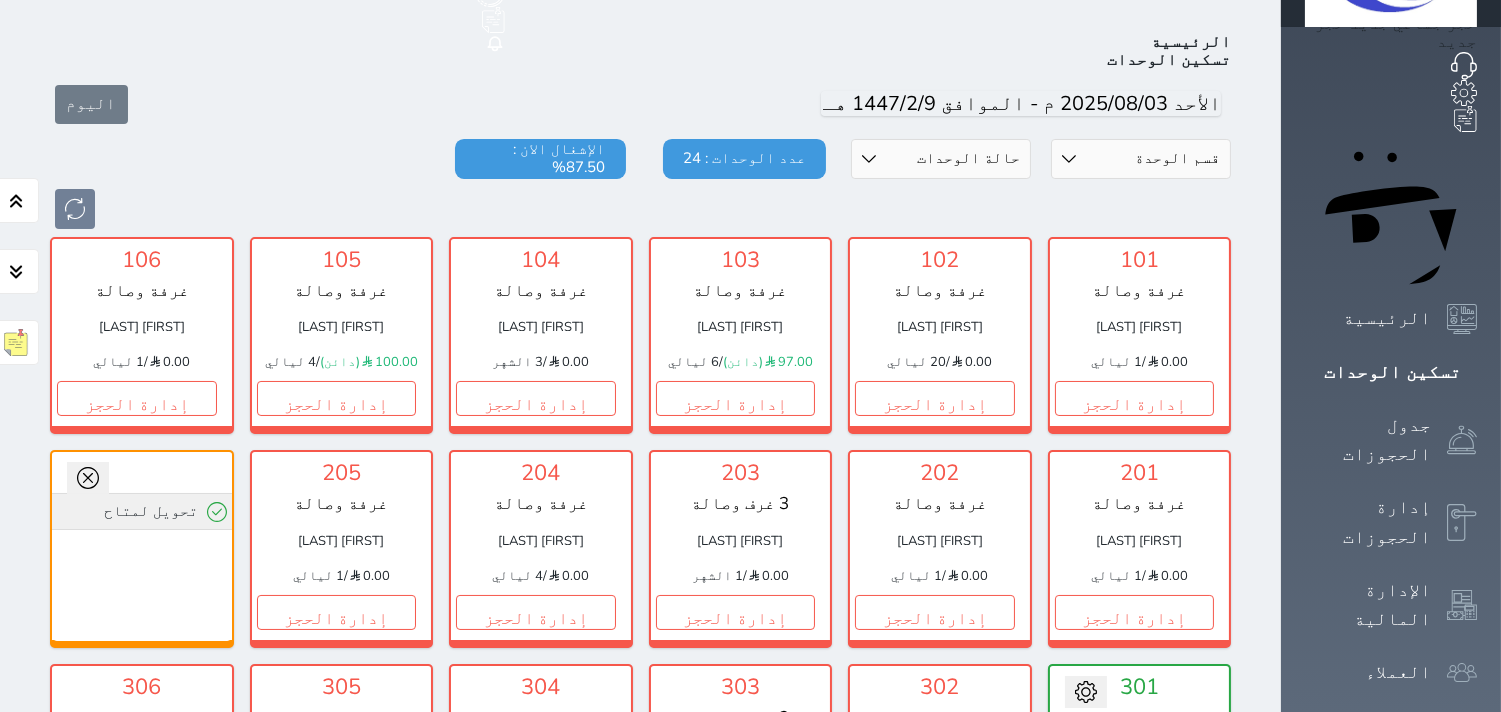 click on "تحويل لمتاح" at bounding box center (142, 511) 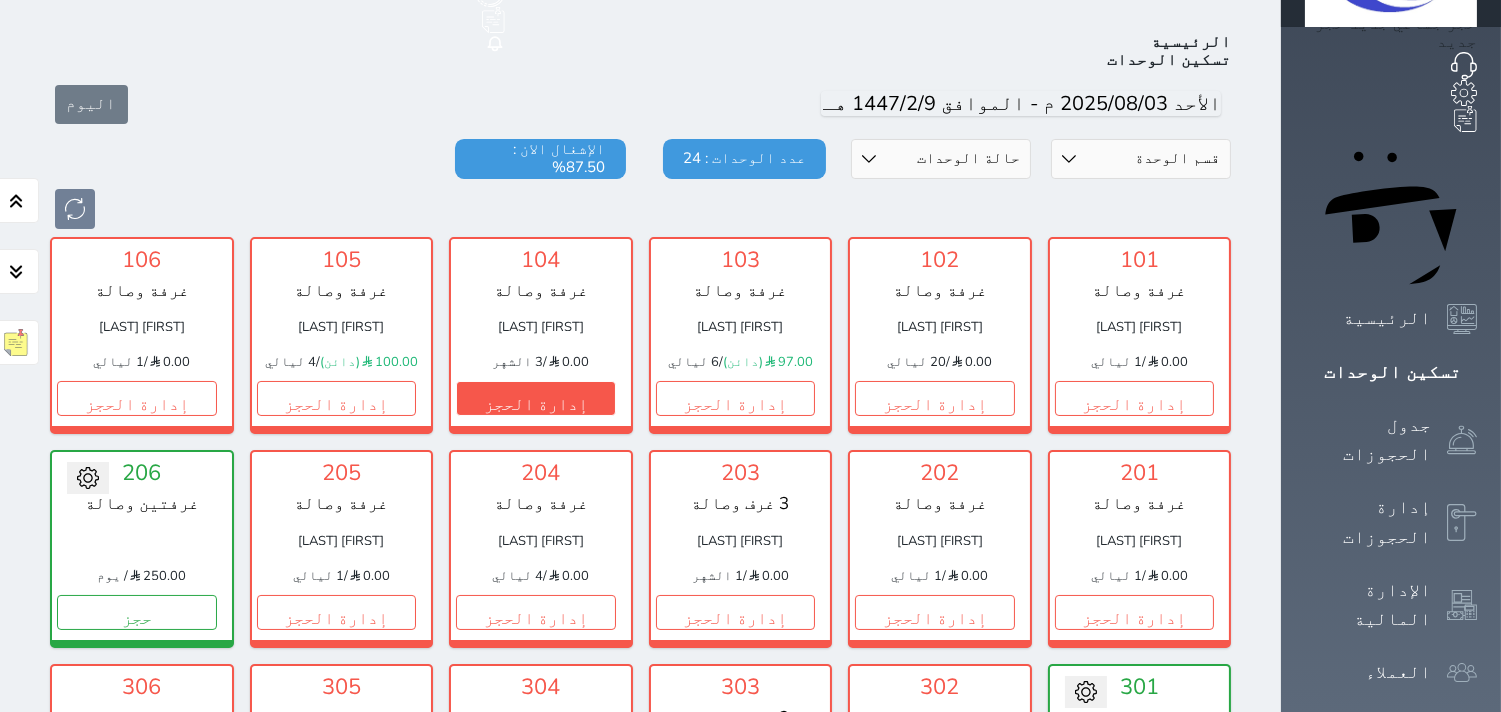 scroll, scrollTop: 0, scrollLeft: 0, axis: both 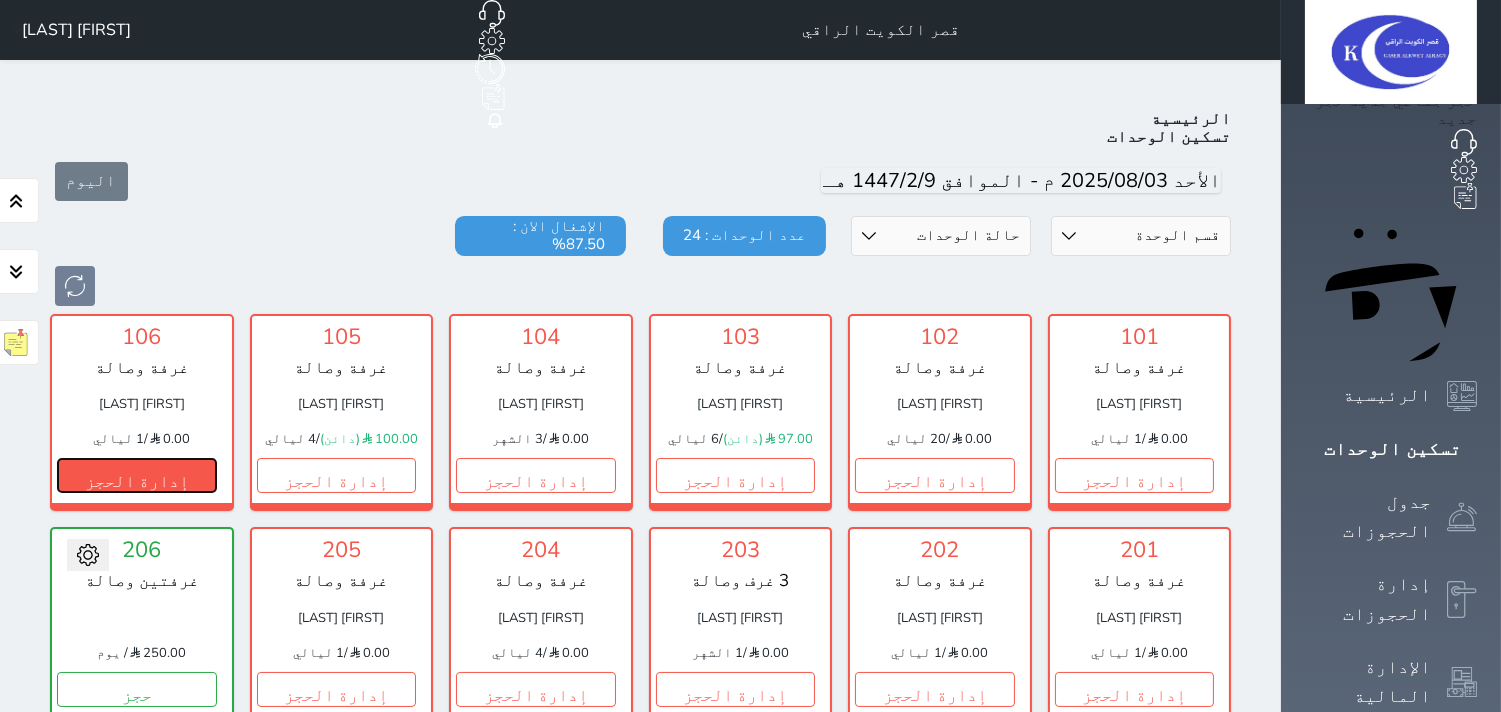 click on "إدارة الحجز" at bounding box center (137, 475) 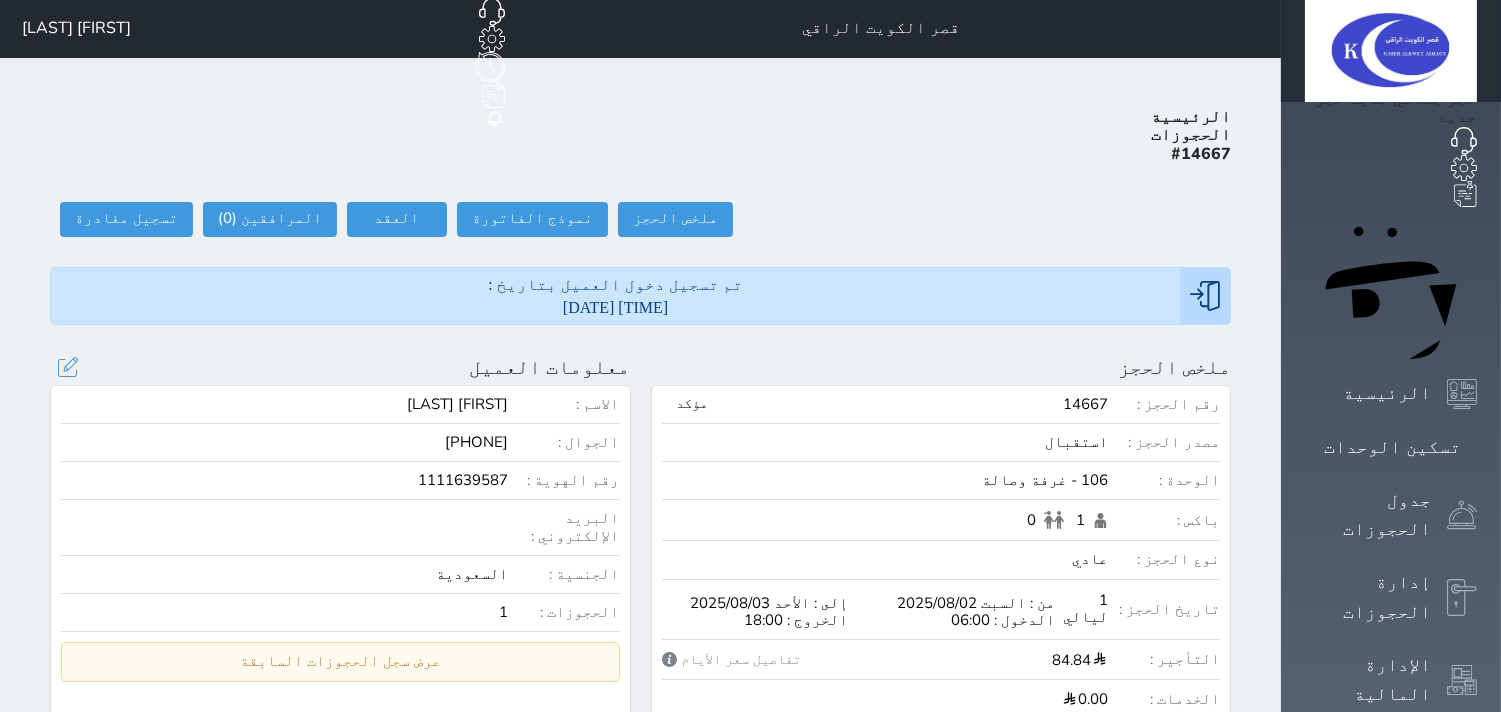 scroll, scrollTop: 0, scrollLeft: 0, axis: both 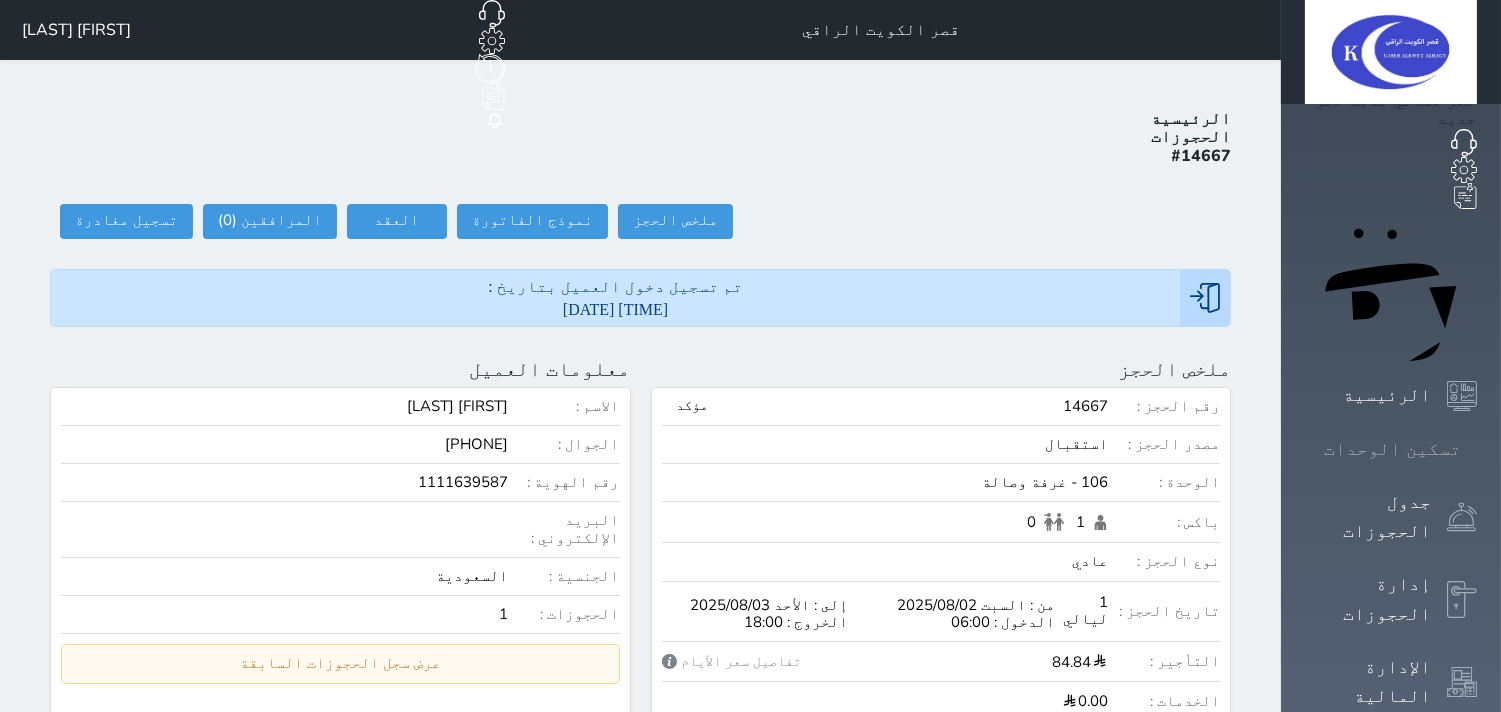 click at bounding box center [1477, 449] 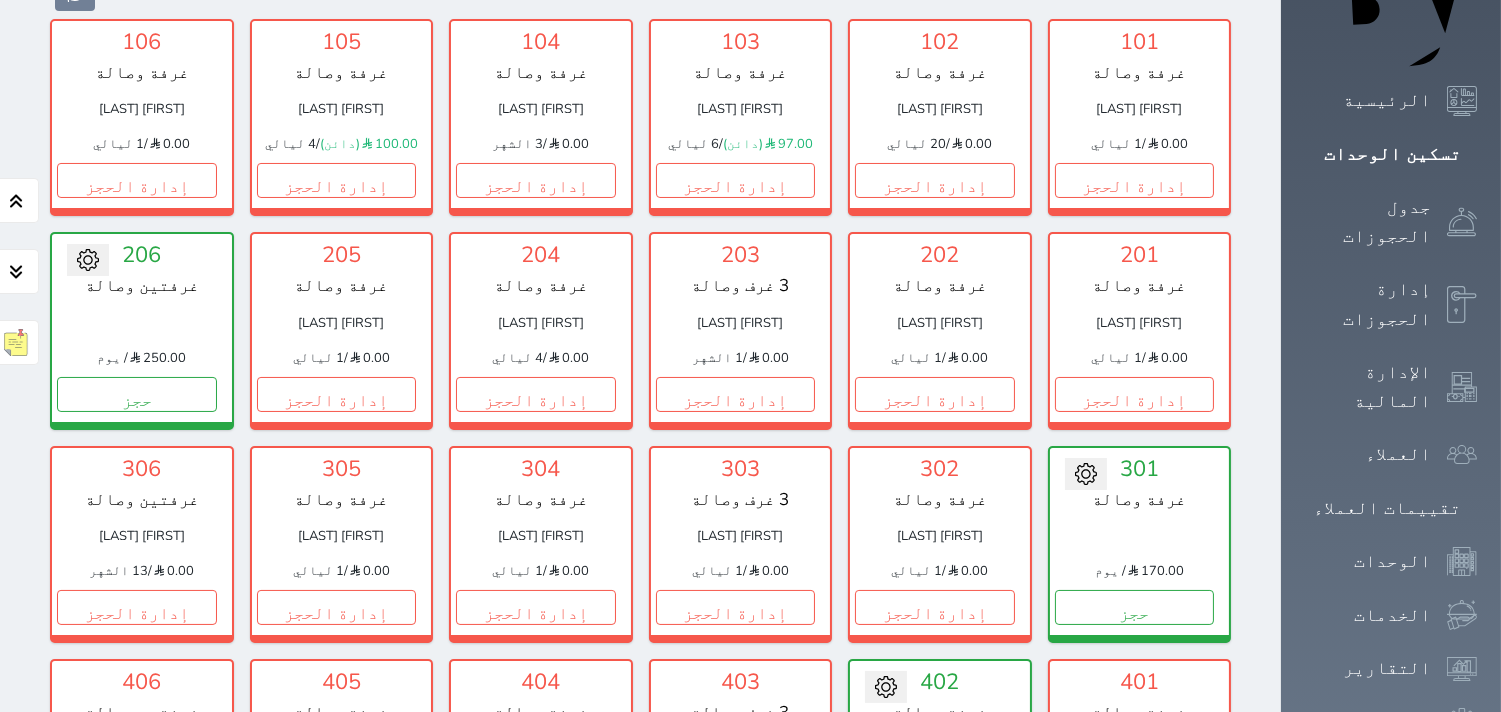 scroll, scrollTop: 288, scrollLeft: 0, axis: vertical 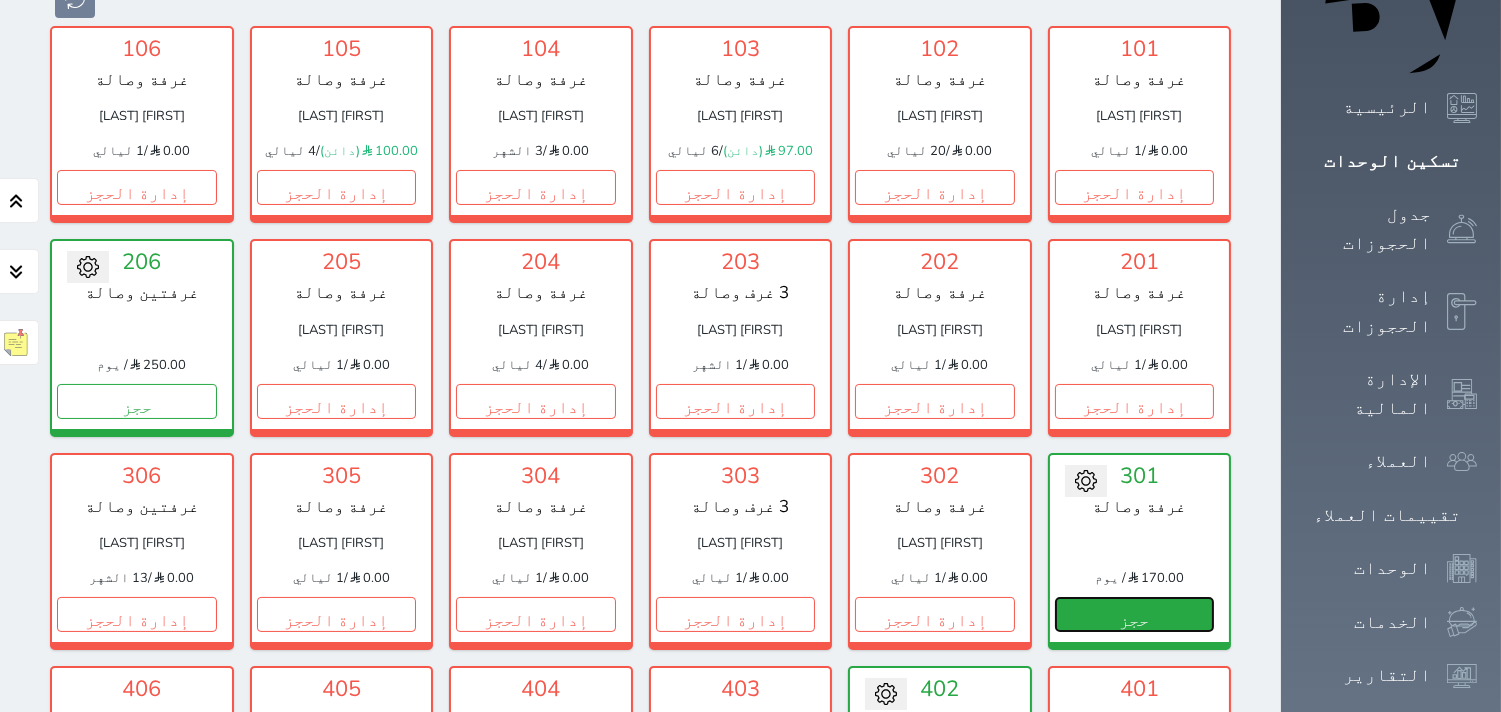 click on "حجز" at bounding box center (1135, 614) 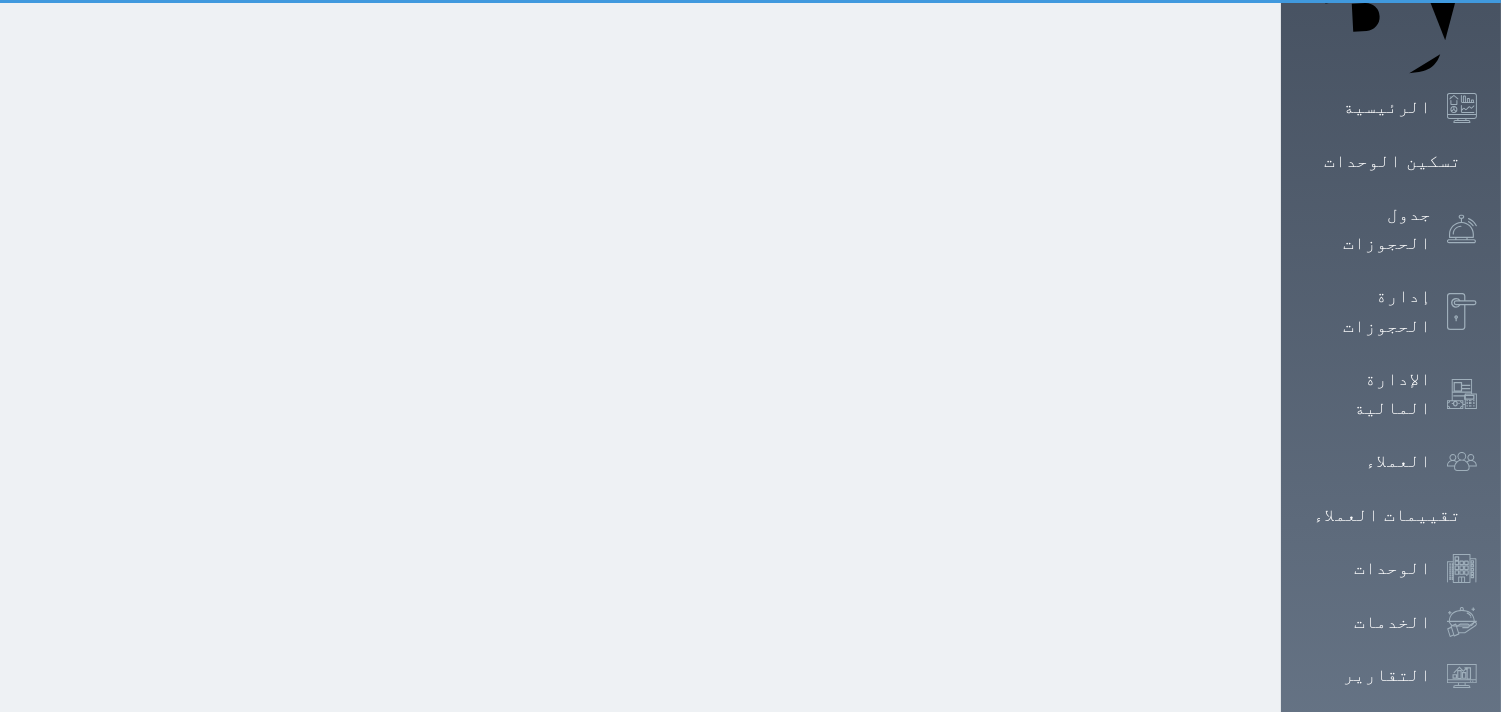 scroll, scrollTop: 36, scrollLeft: 0, axis: vertical 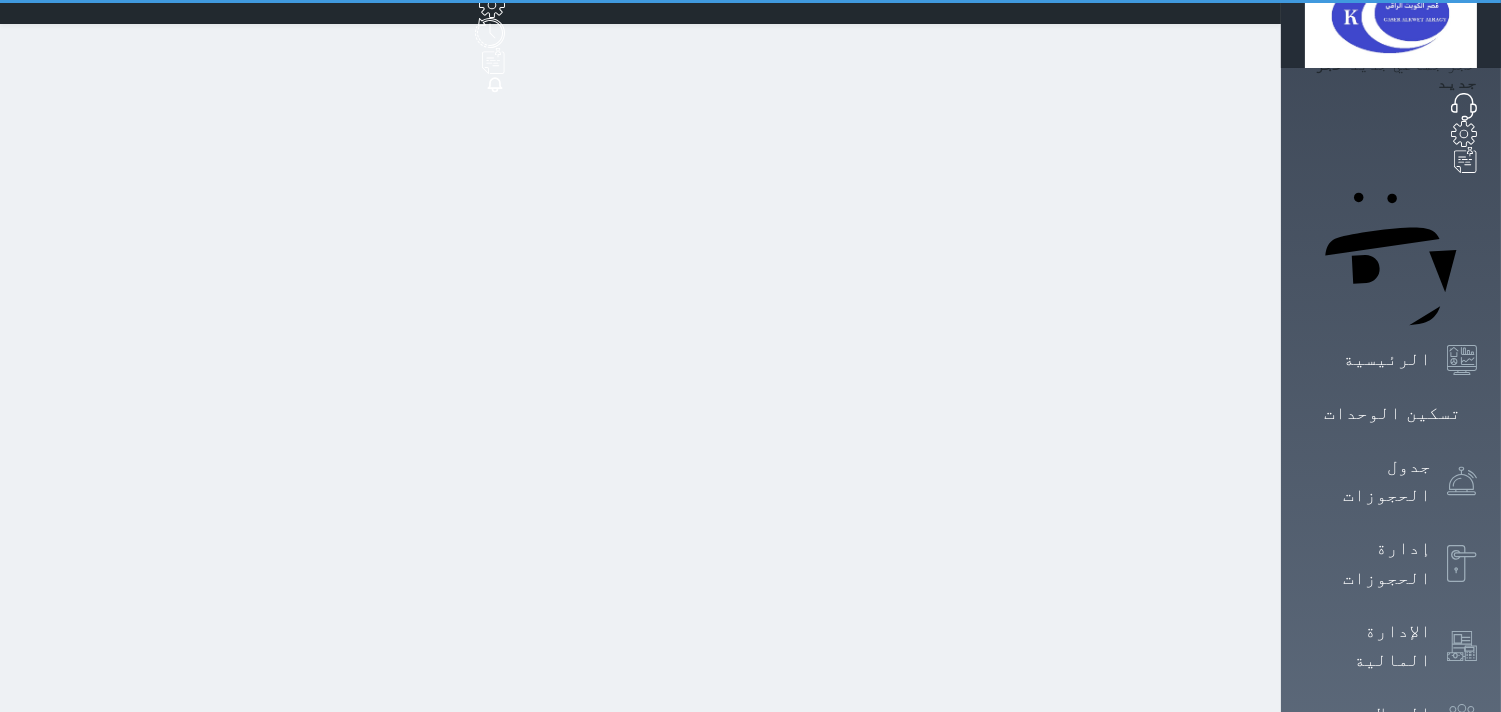 select on "1" 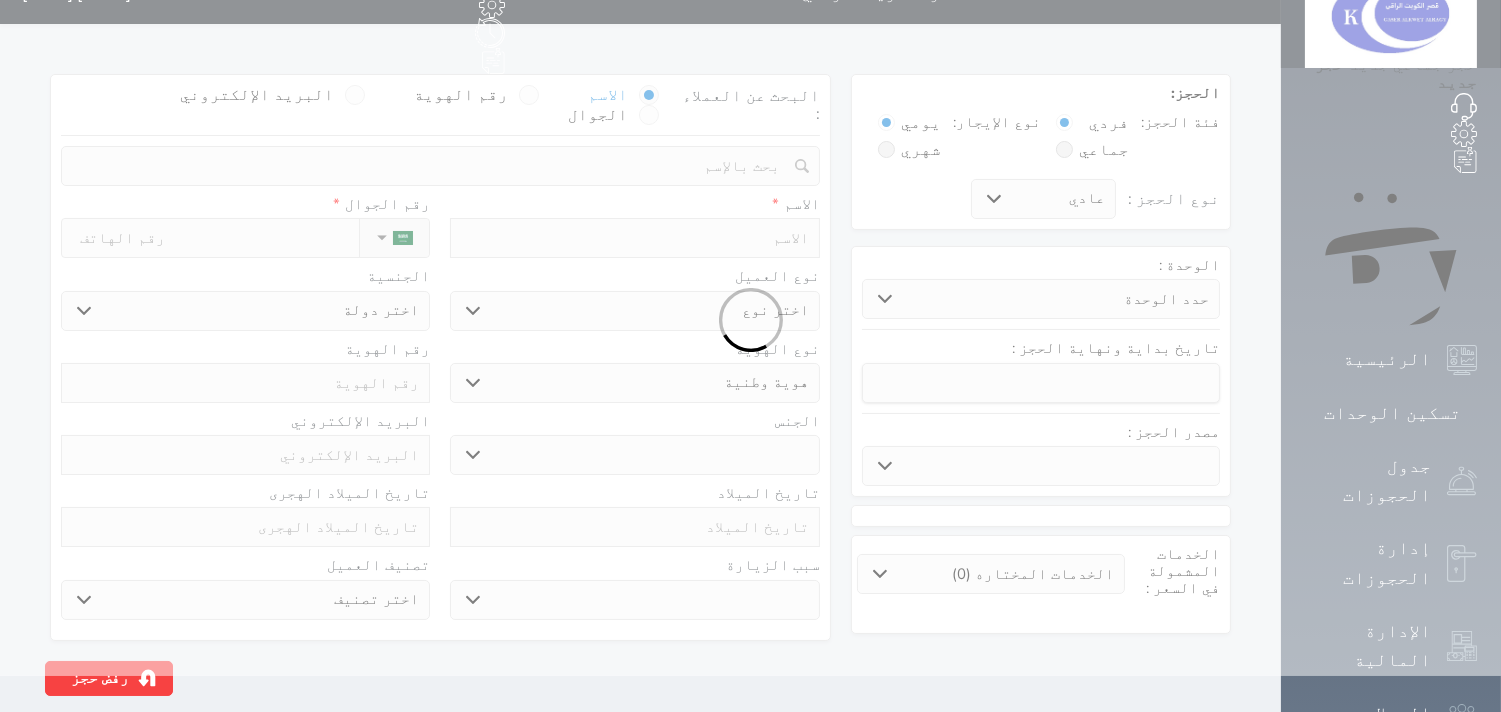 scroll, scrollTop: 0, scrollLeft: 0, axis: both 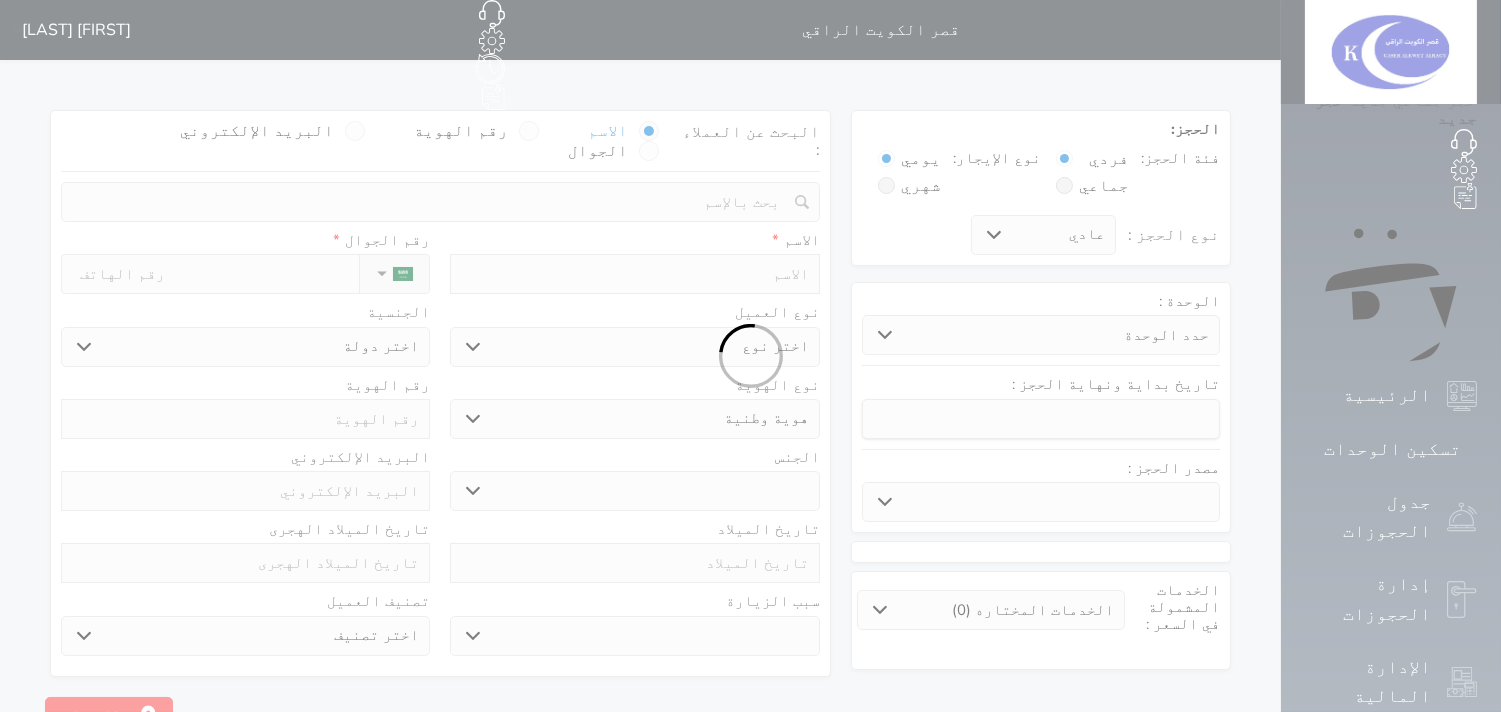 select 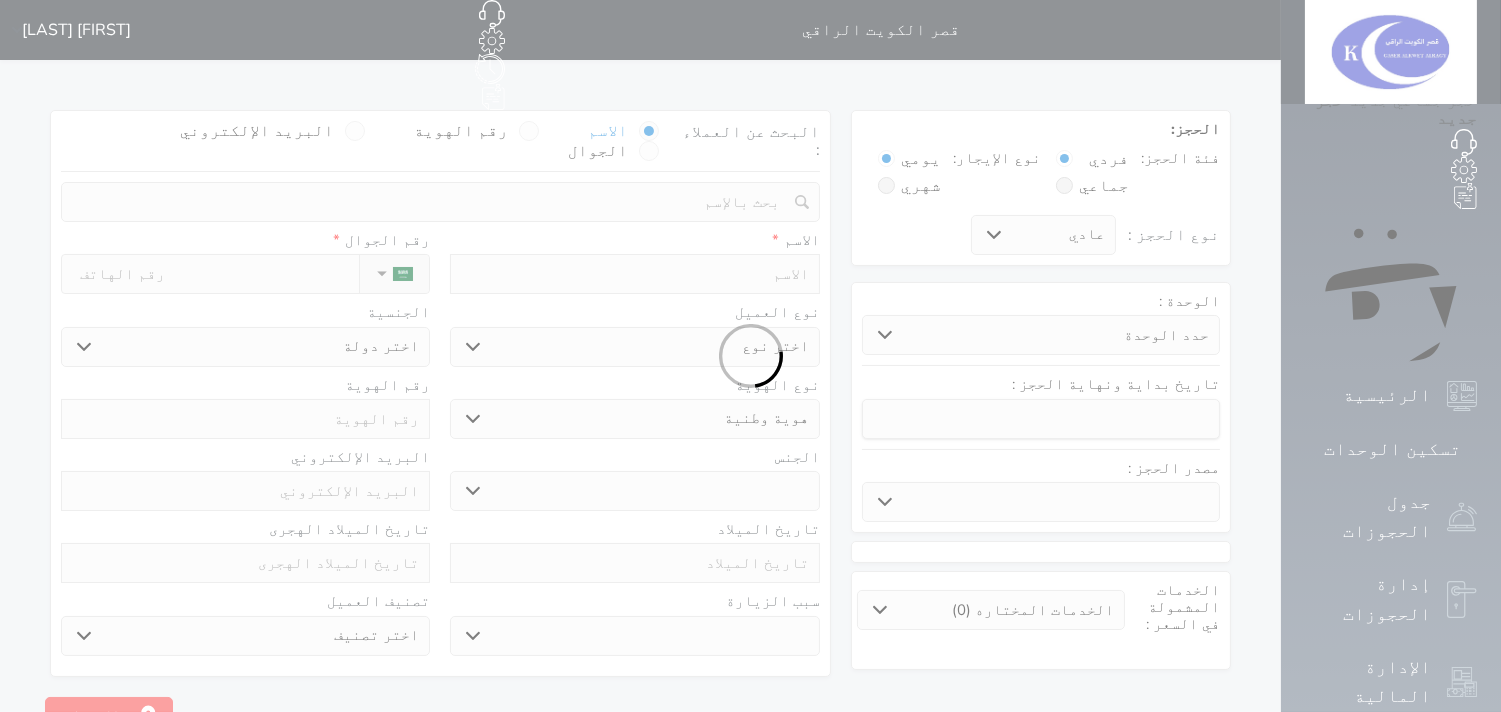 select 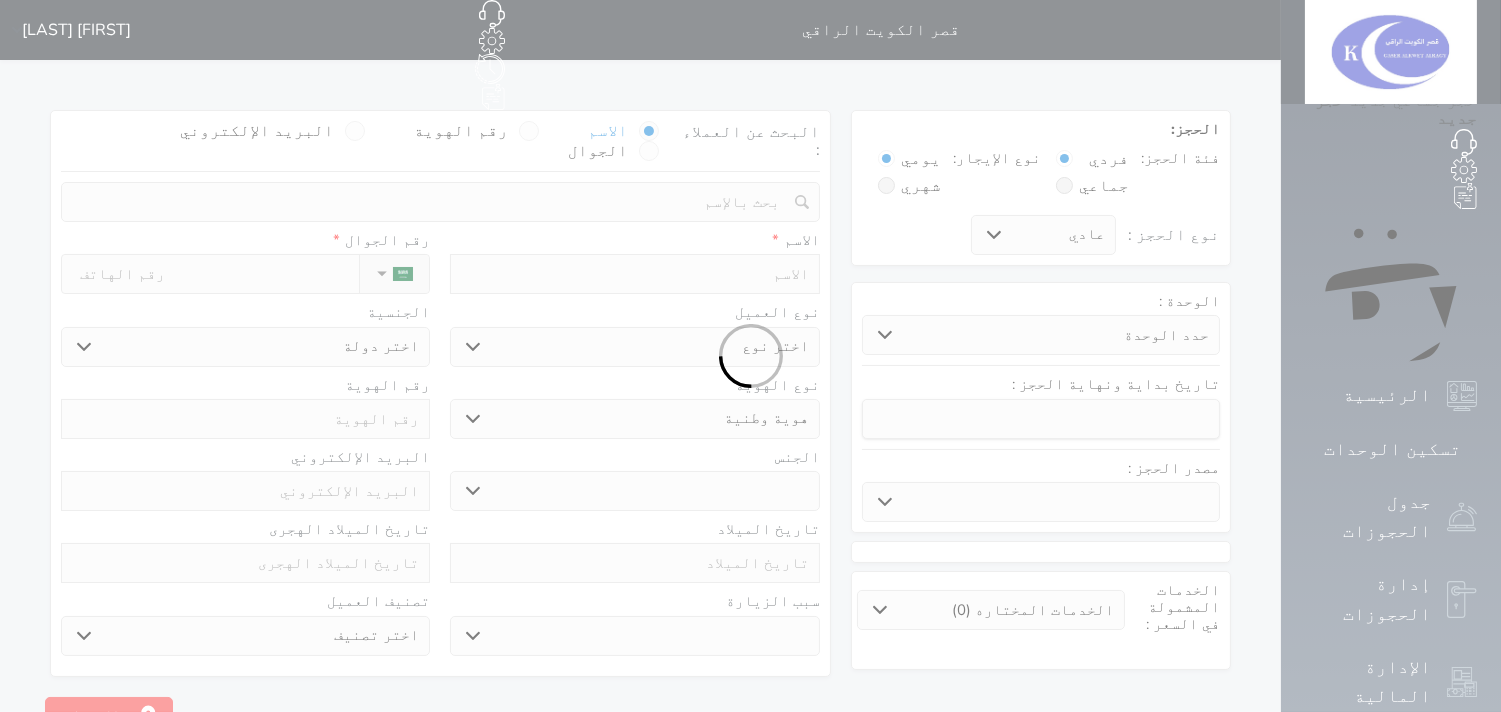 select 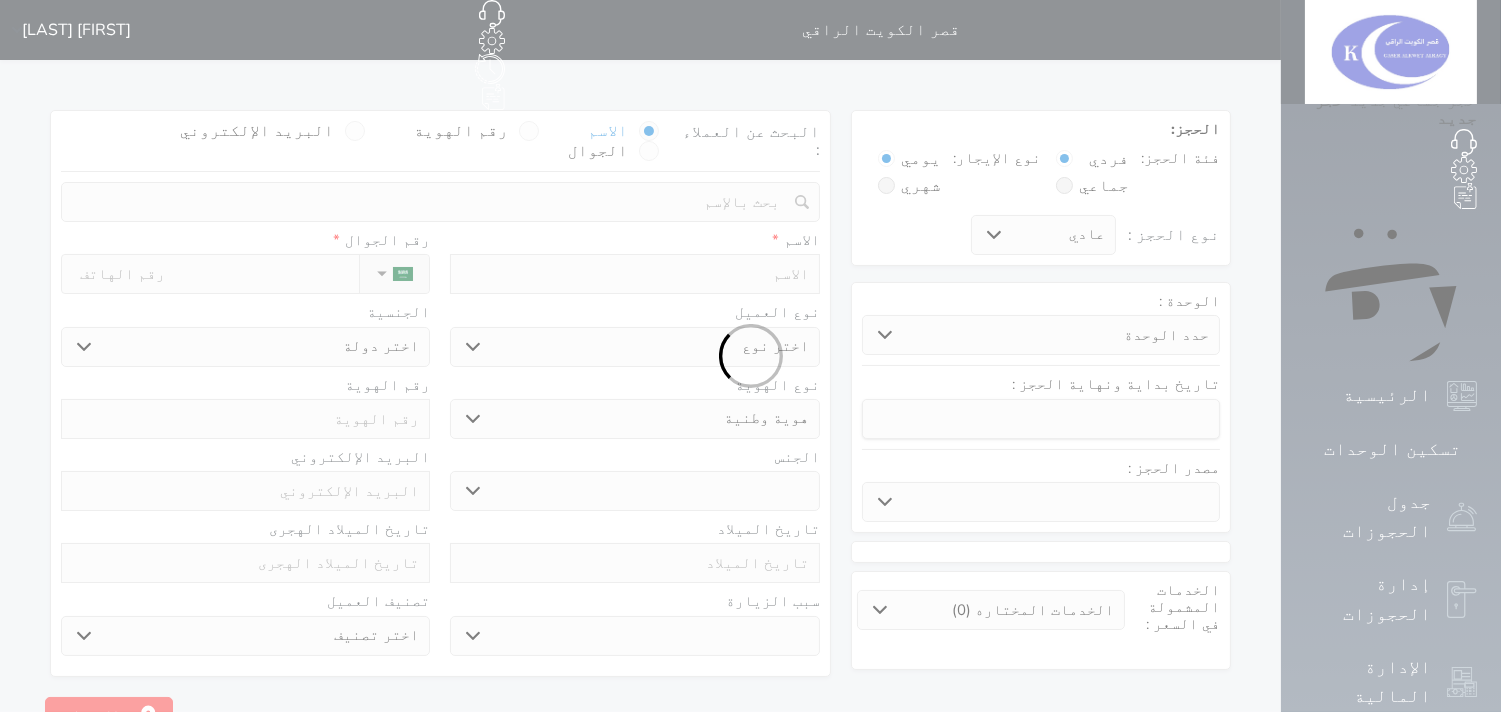 select 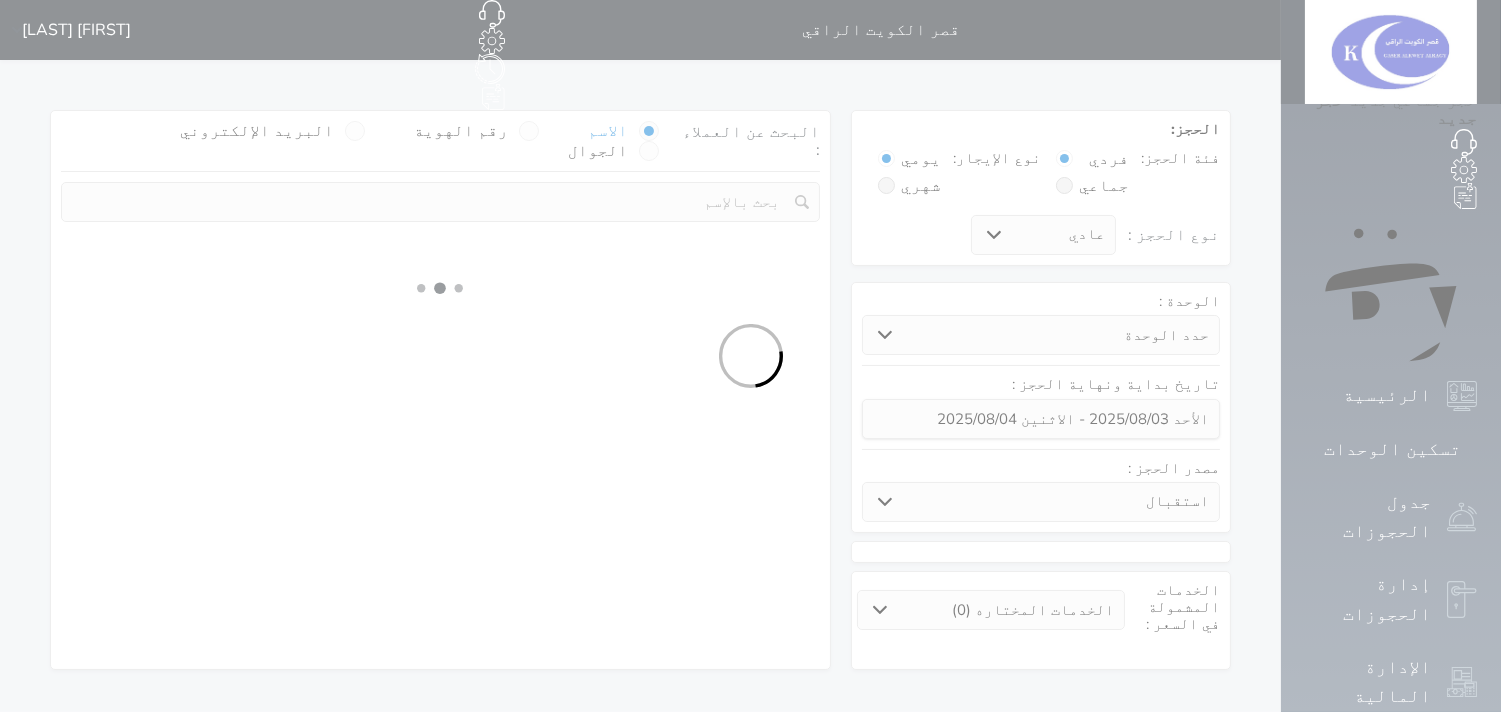 select 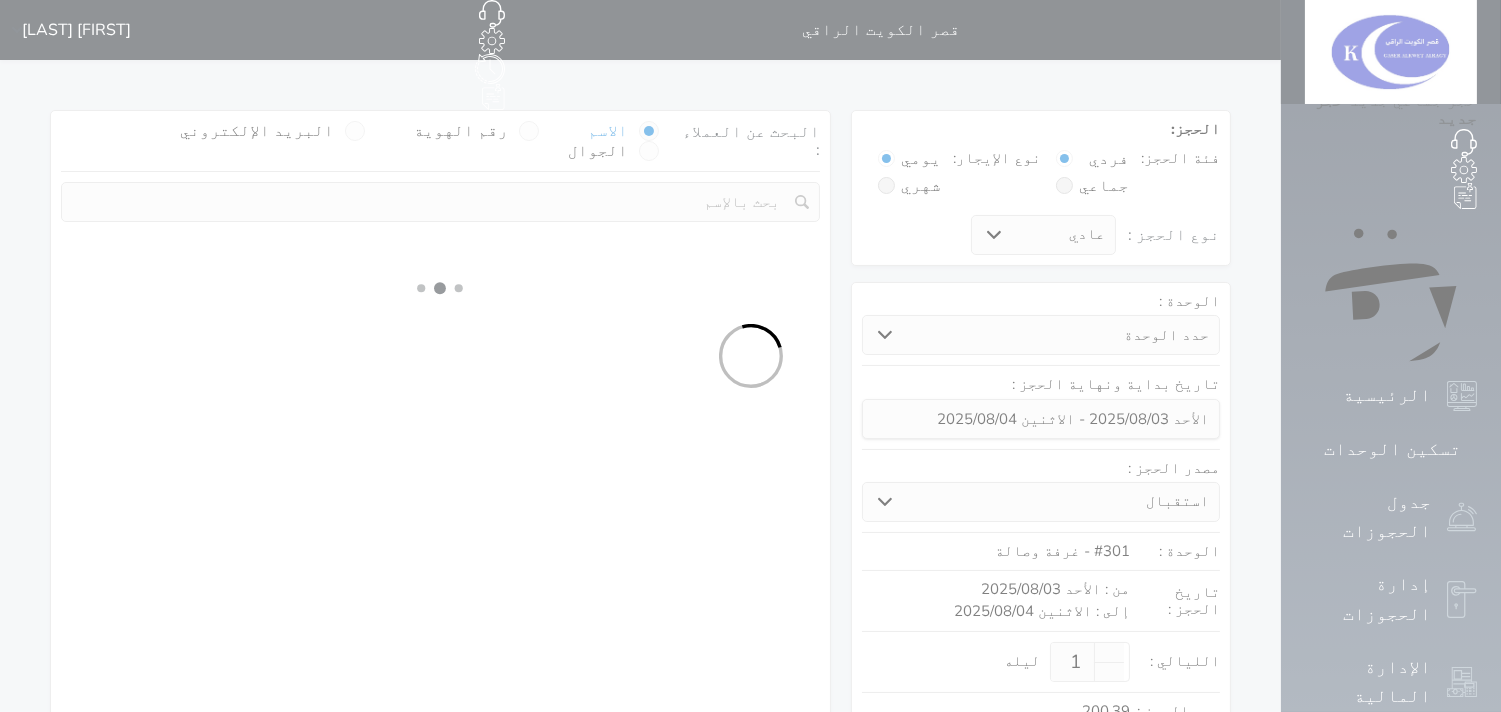 select on "1" 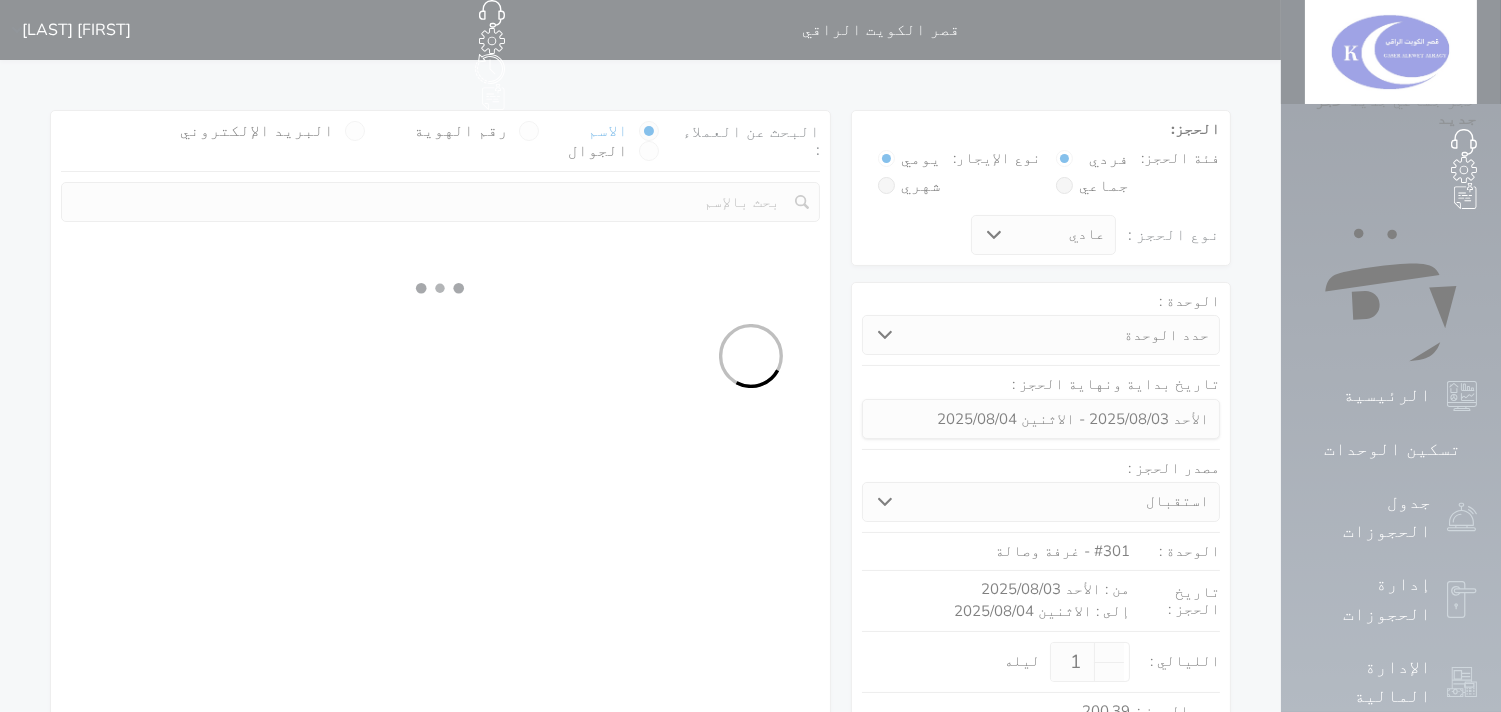 select on "113" 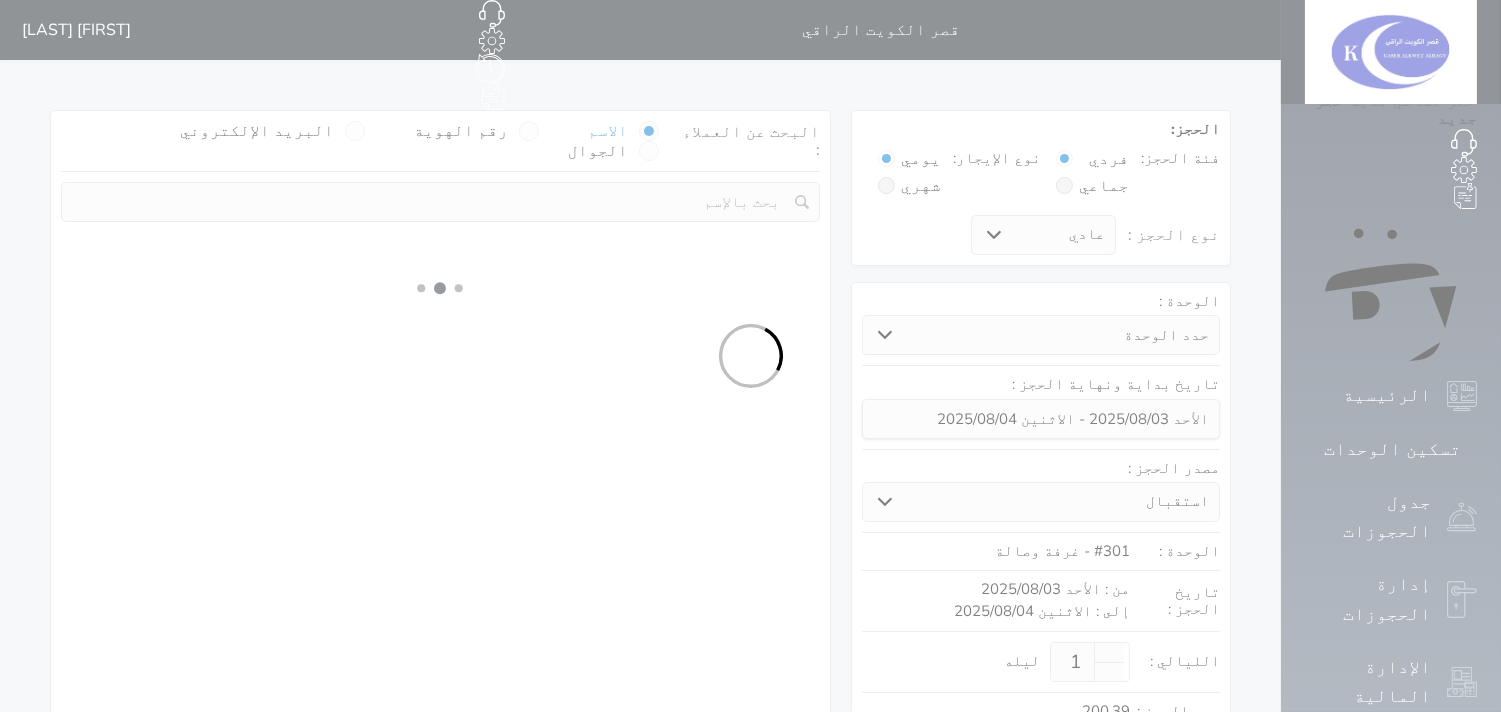 select on "1" 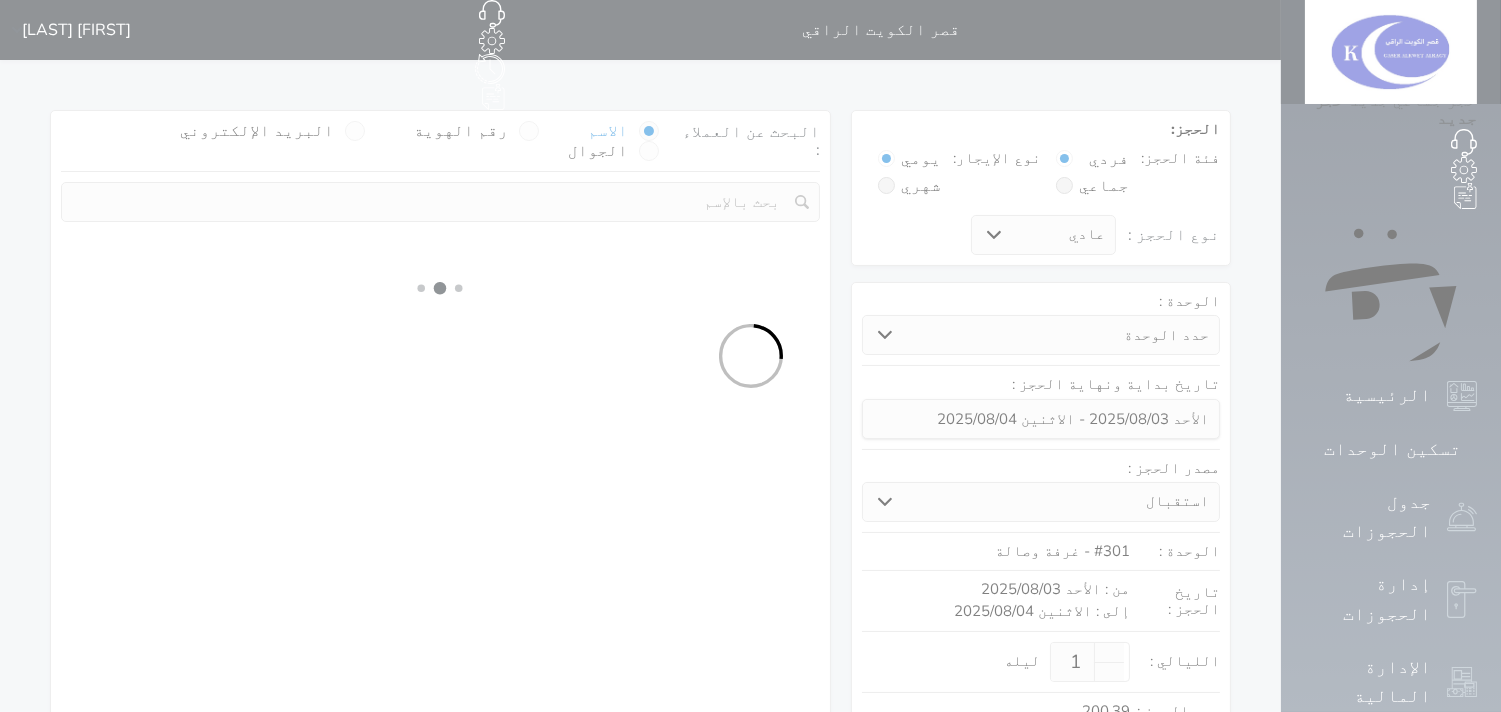 select 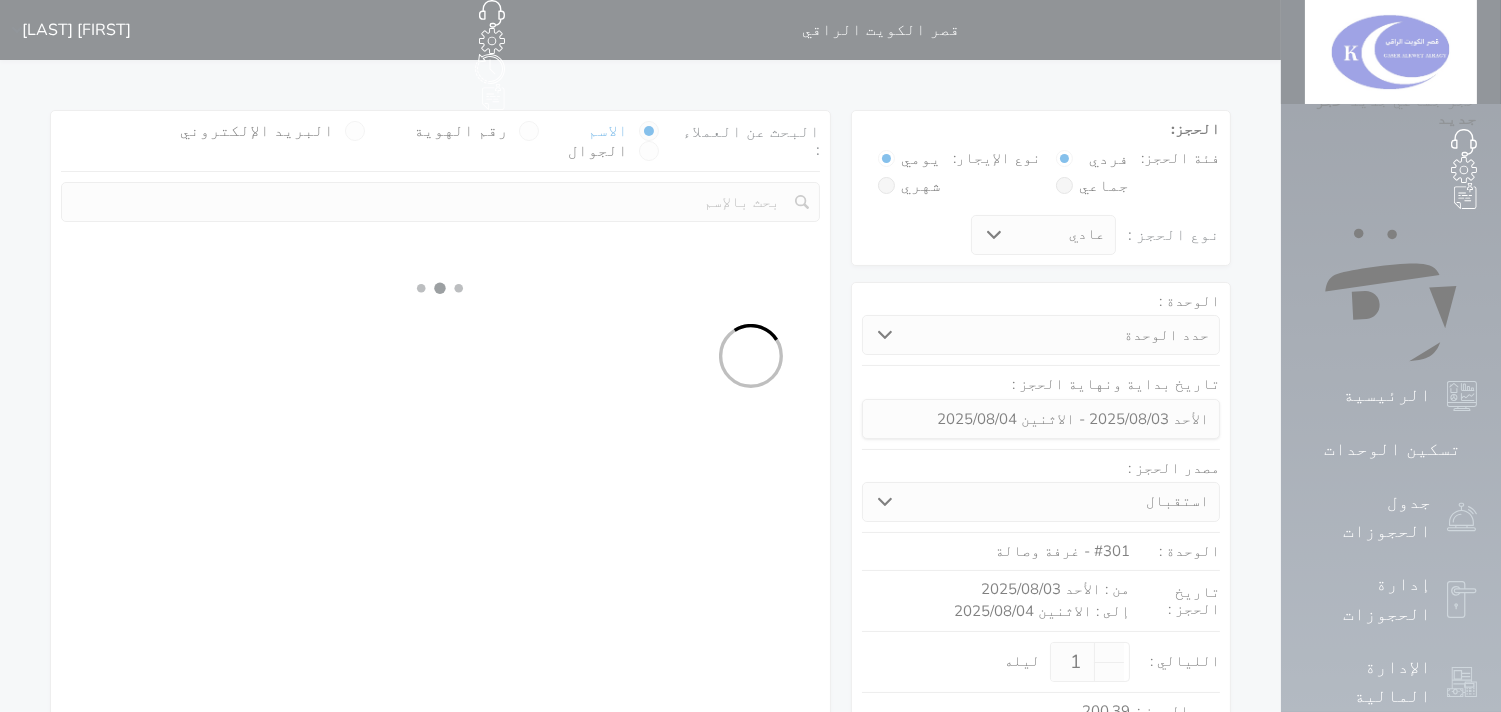 select on "7" 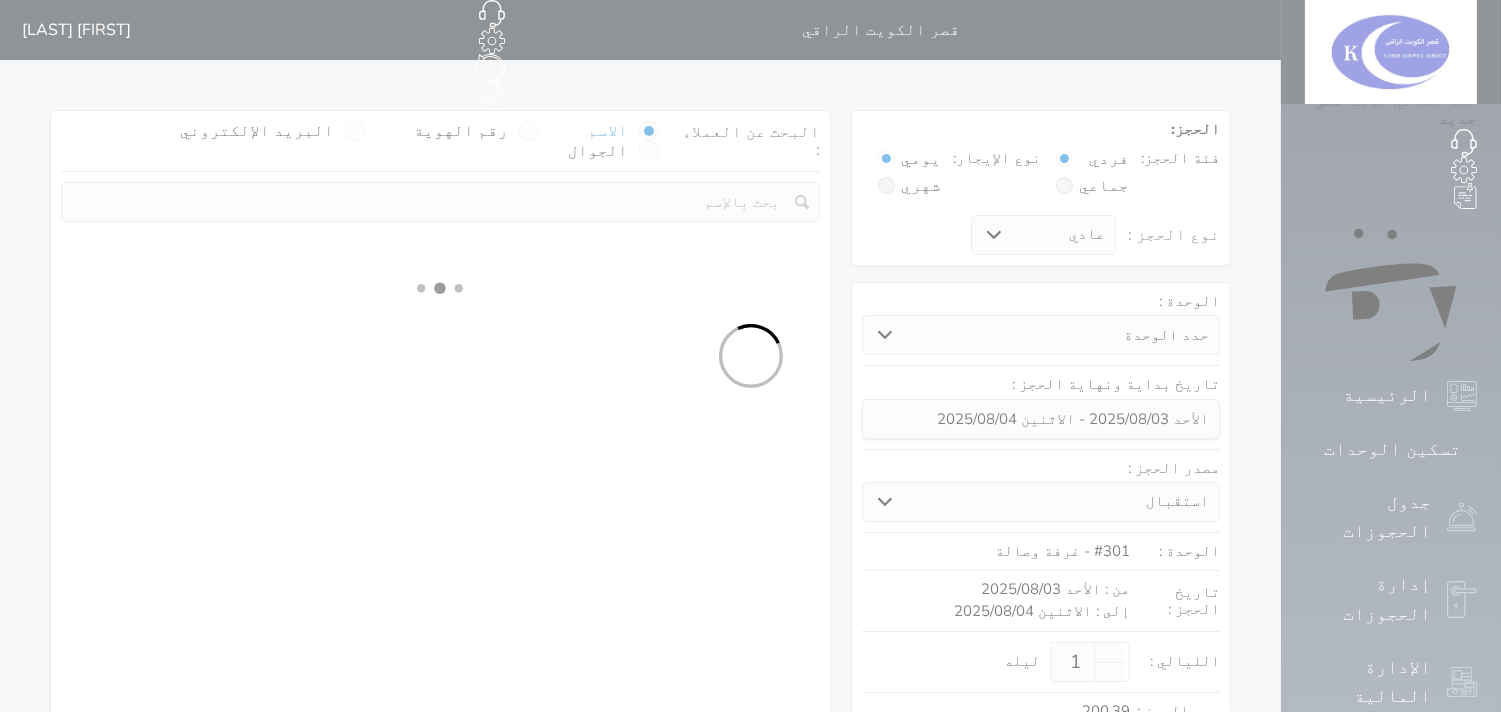 select 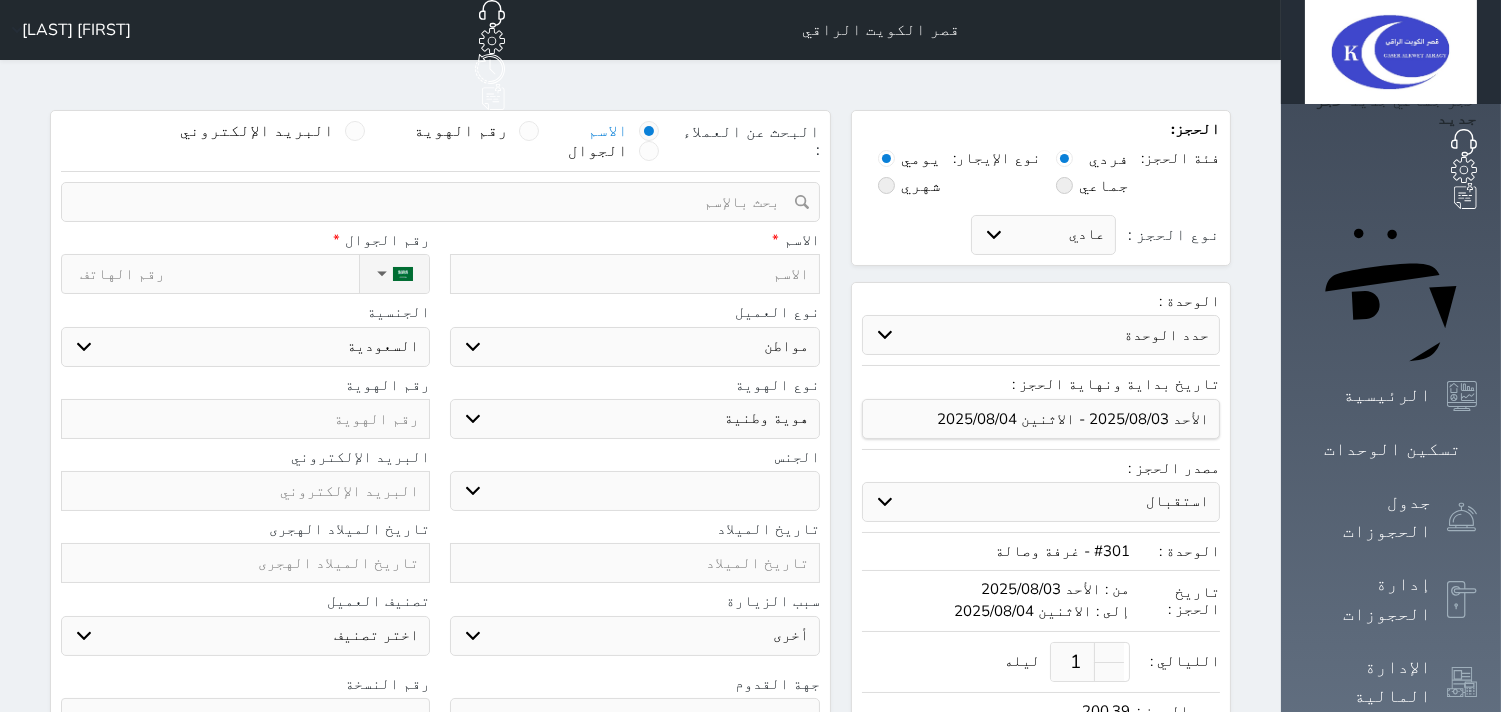 select 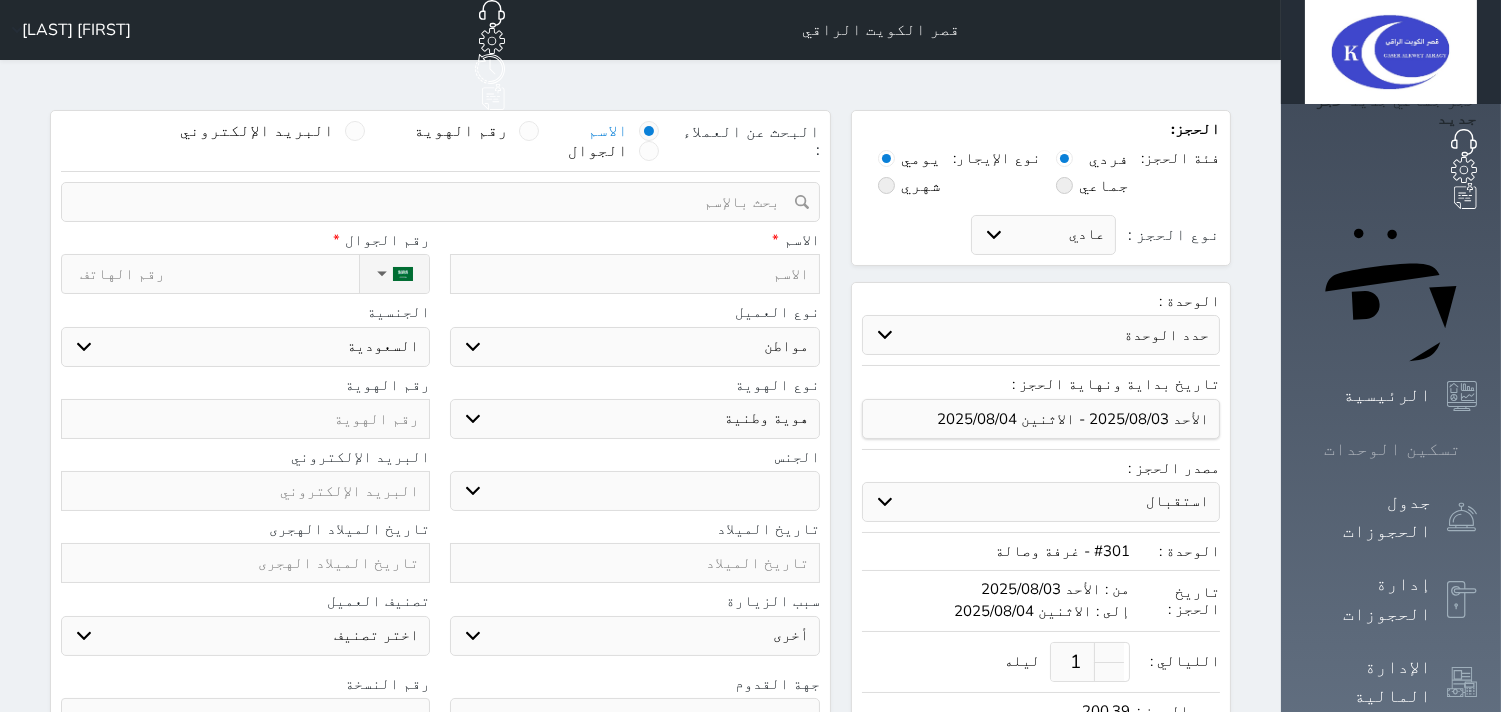 click at bounding box center (1477, 449) 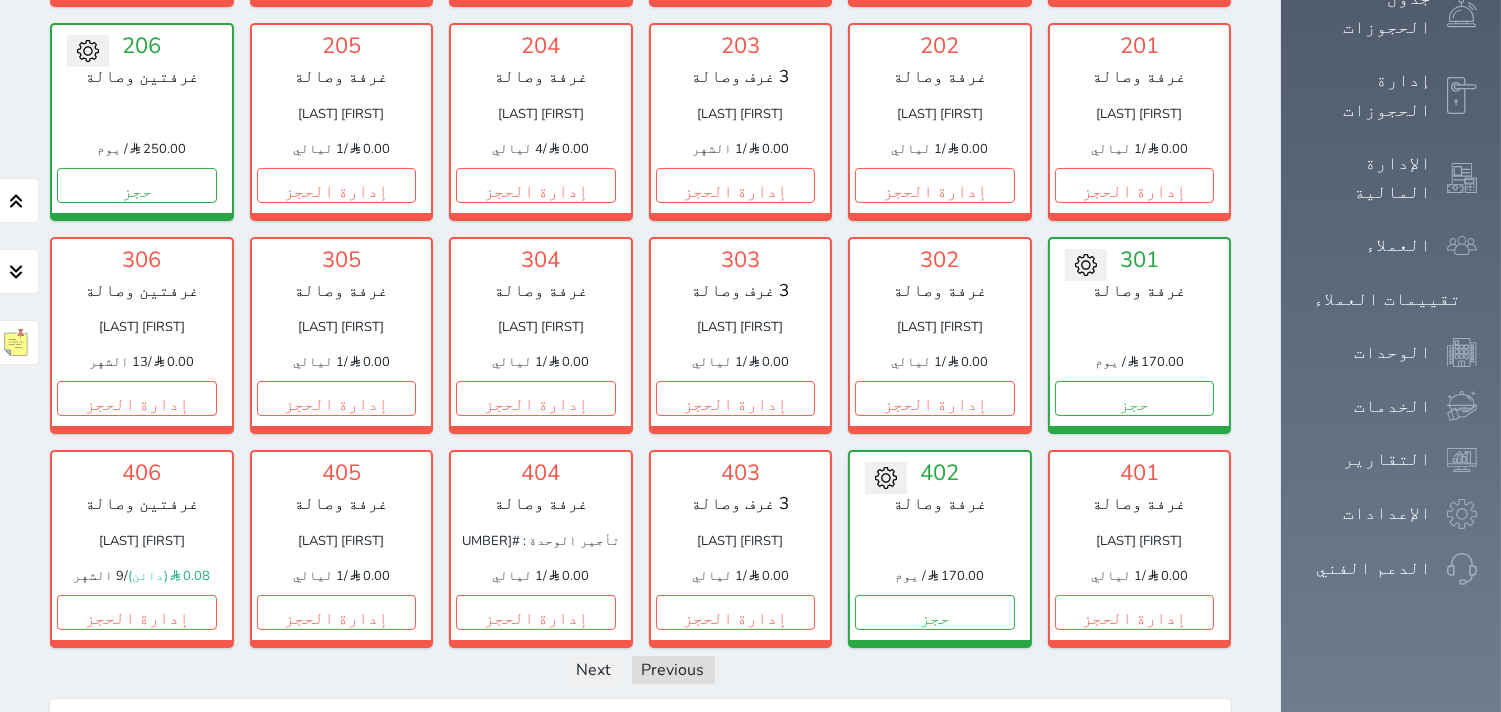 scroll, scrollTop: 522, scrollLeft: 0, axis: vertical 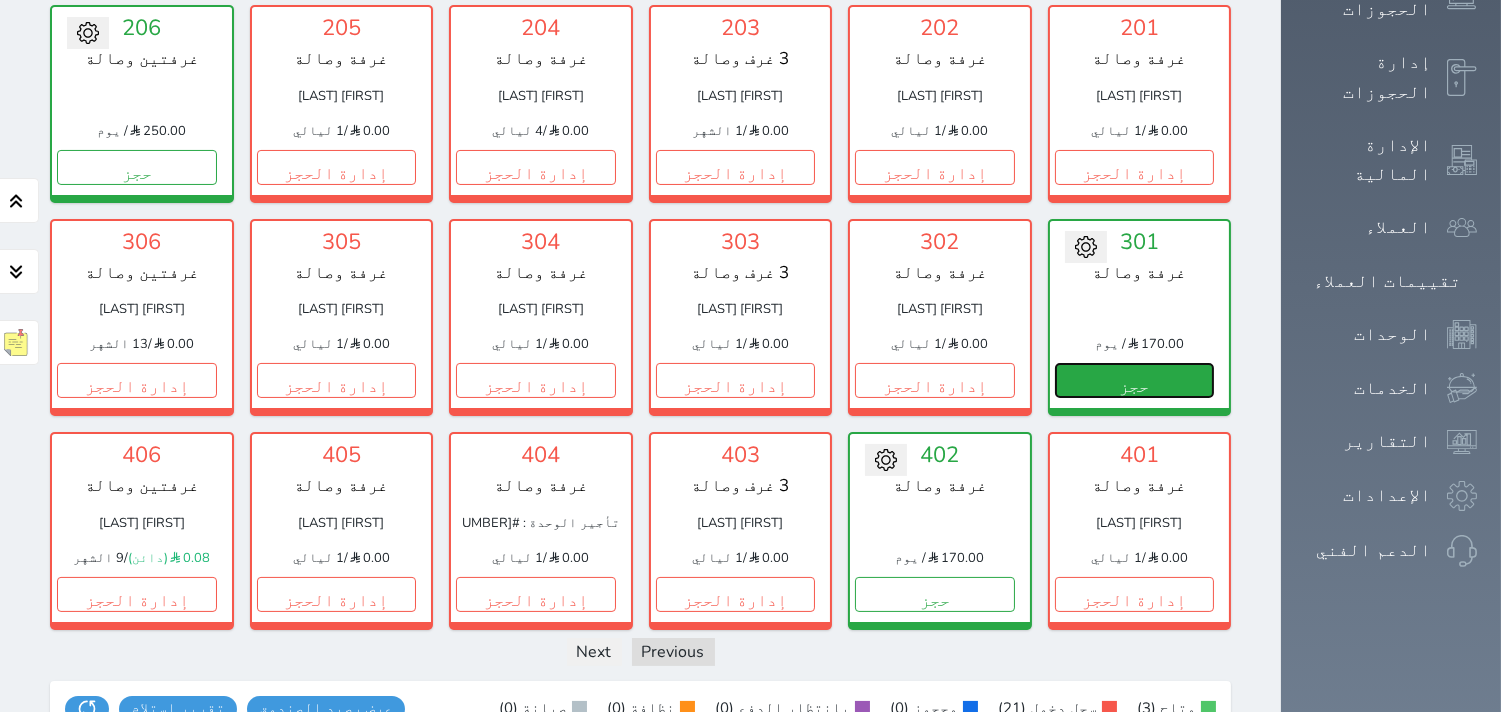 click on "حجز" at bounding box center [1135, 380] 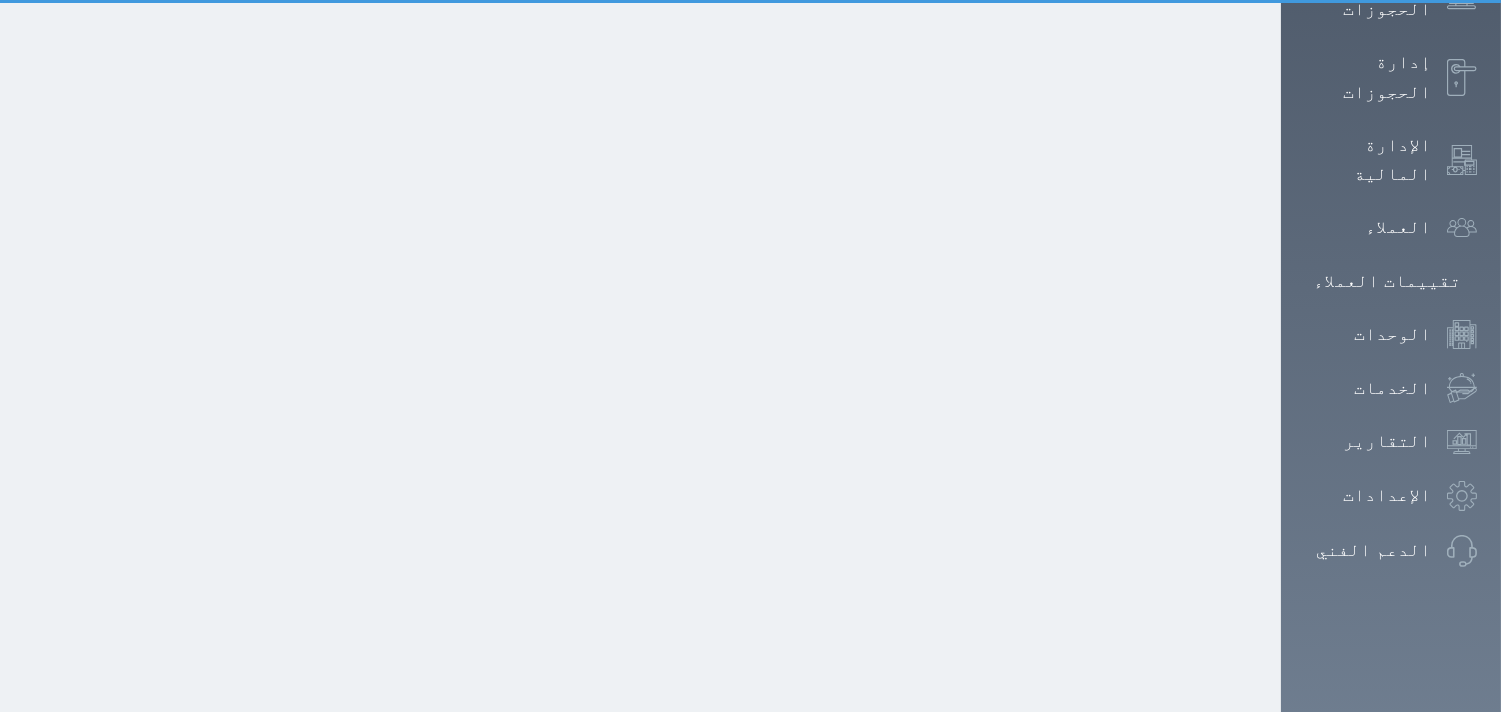 scroll, scrollTop: 74, scrollLeft: 0, axis: vertical 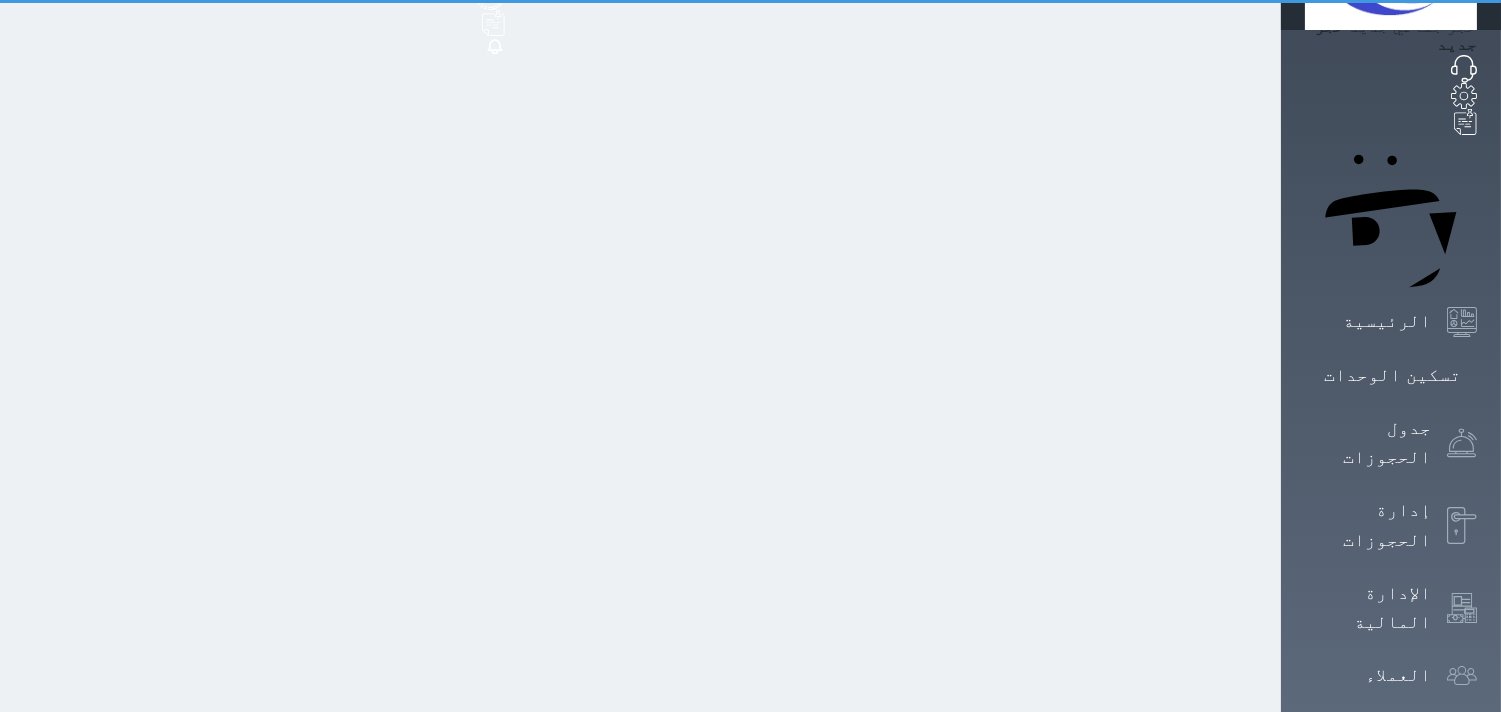 select on "1" 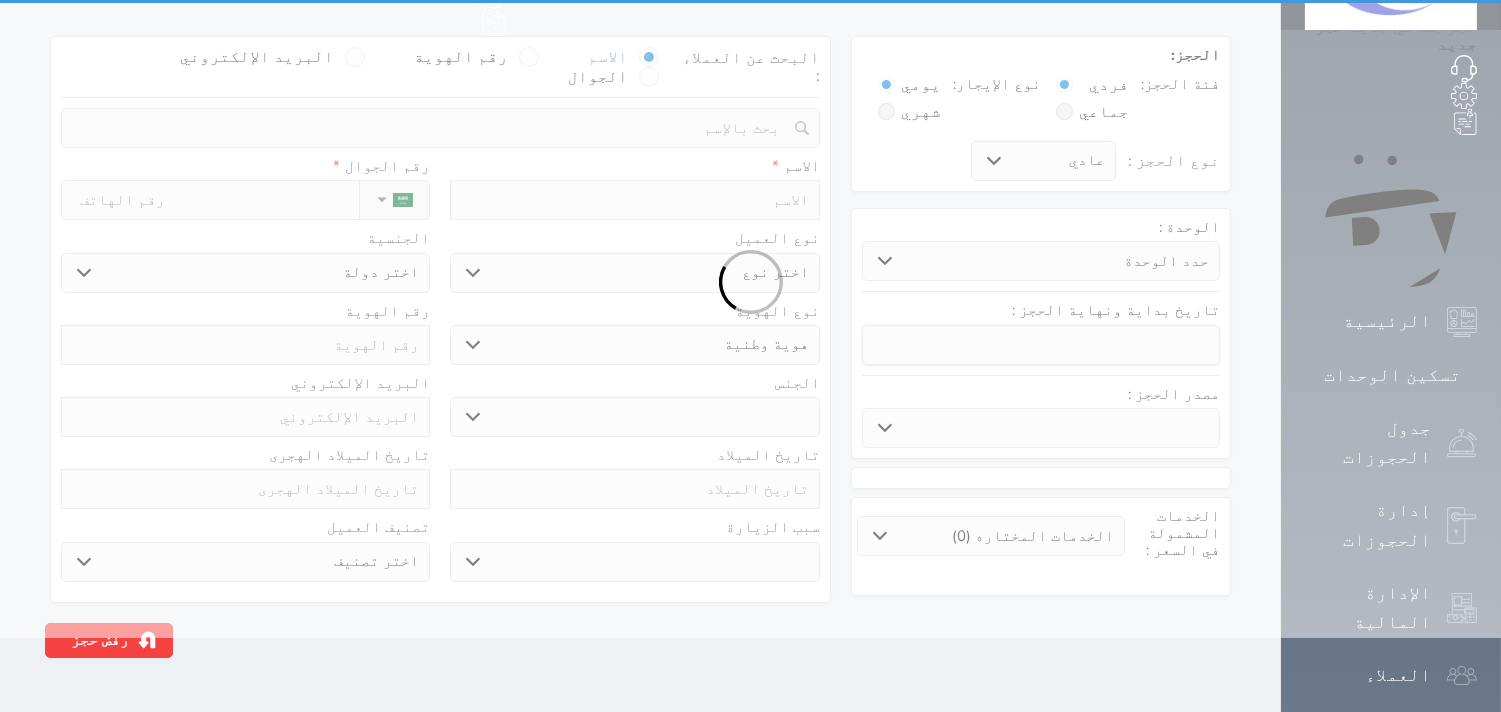 scroll, scrollTop: 0, scrollLeft: 0, axis: both 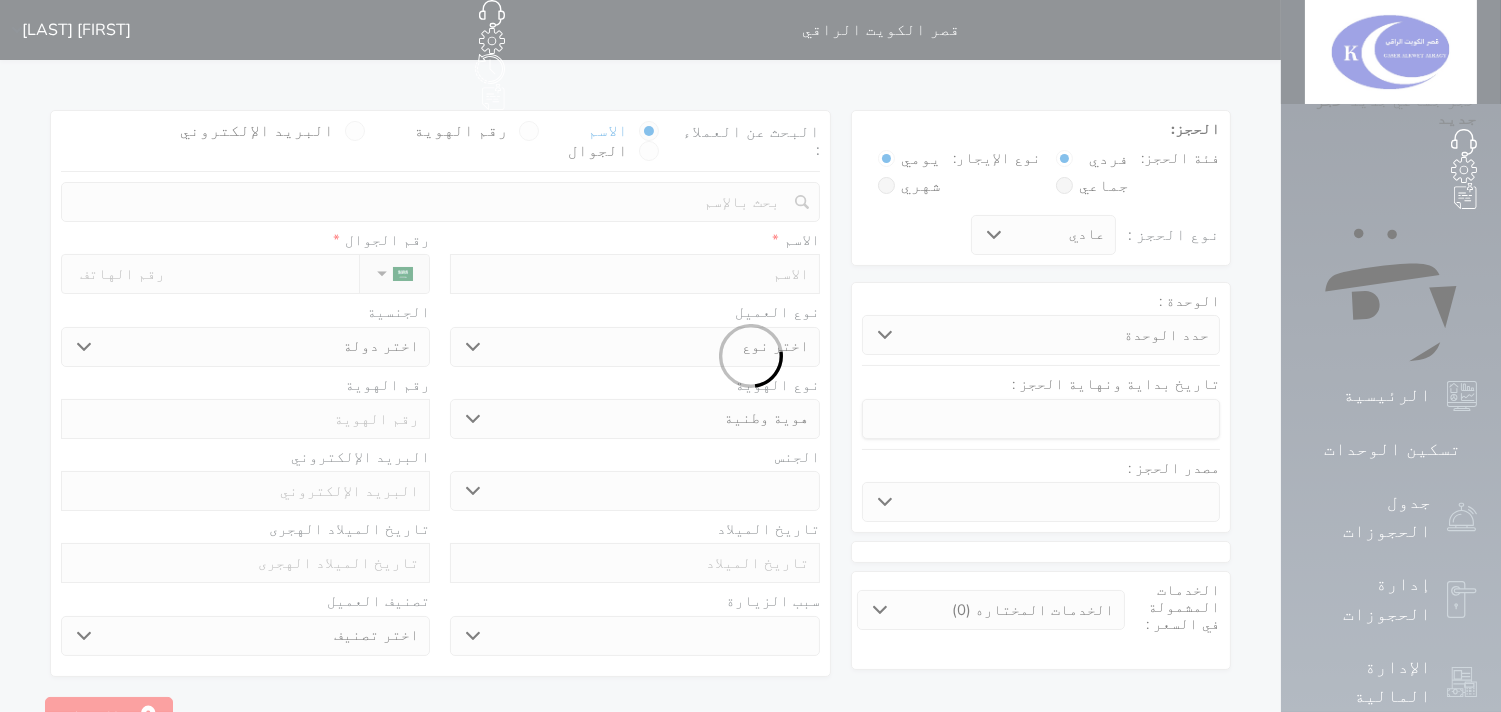 select 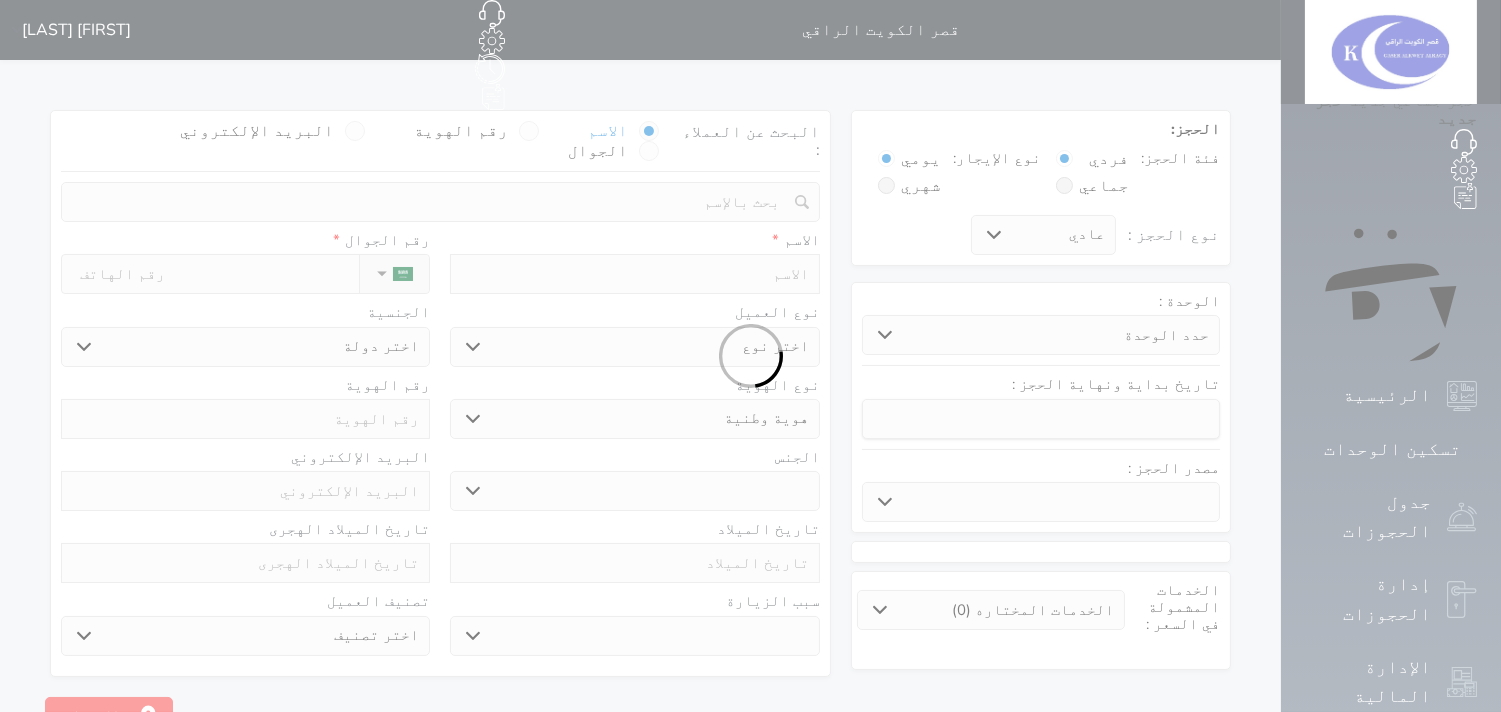 select 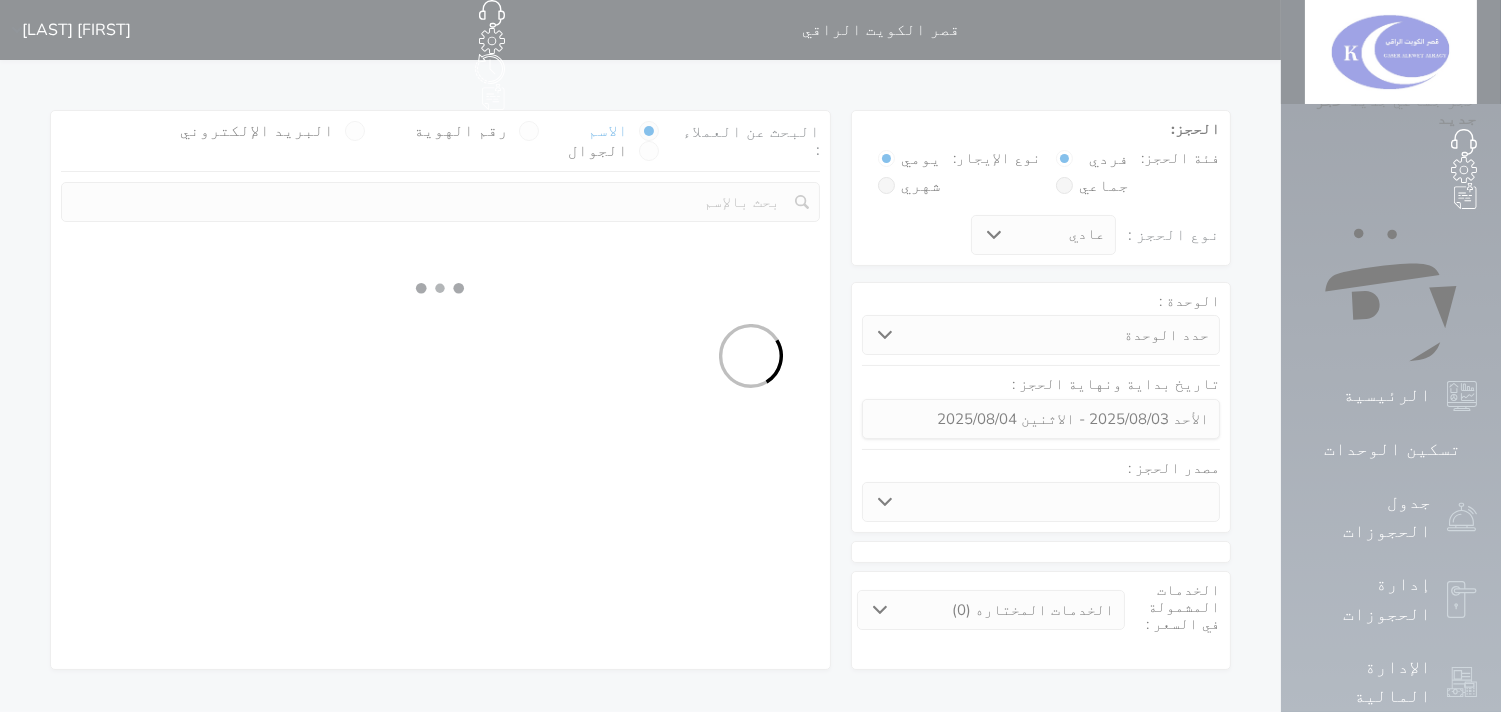 select 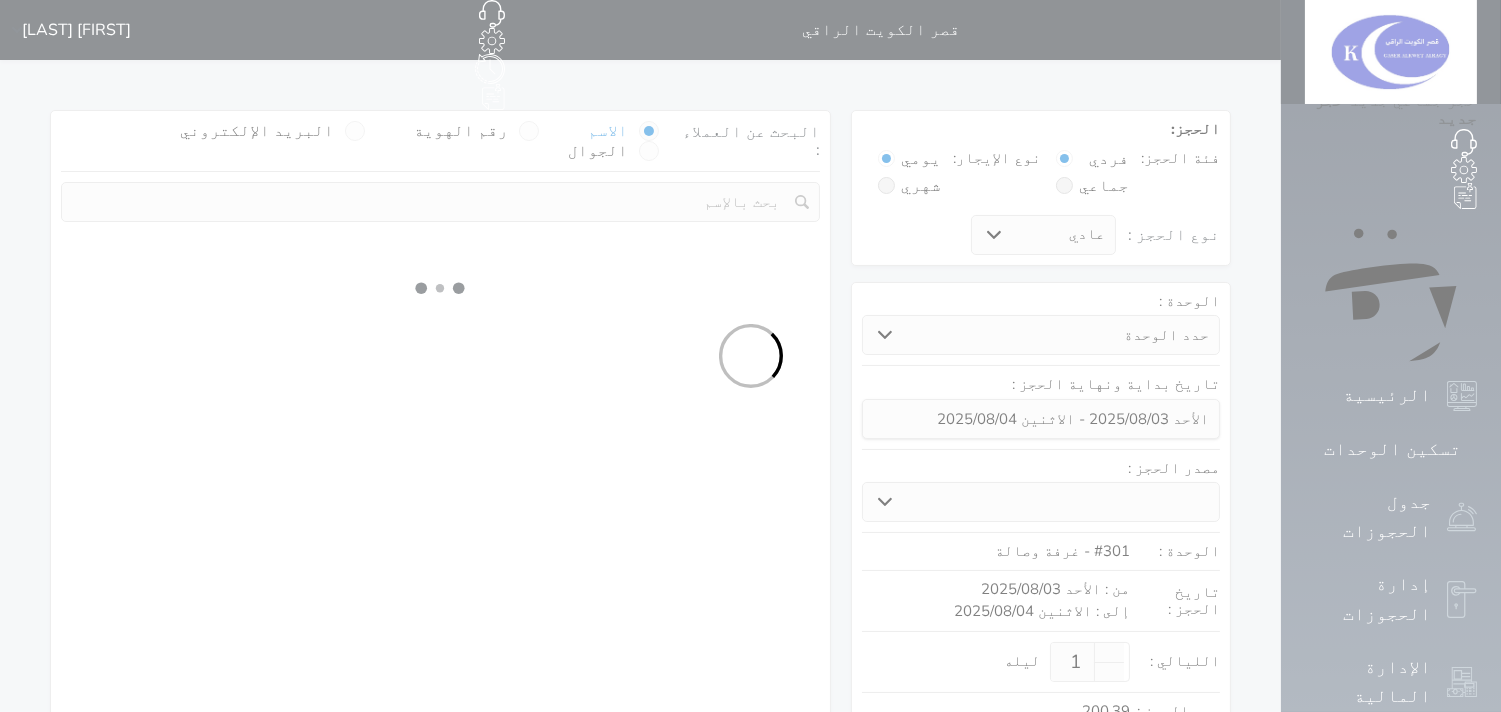 select on "1" 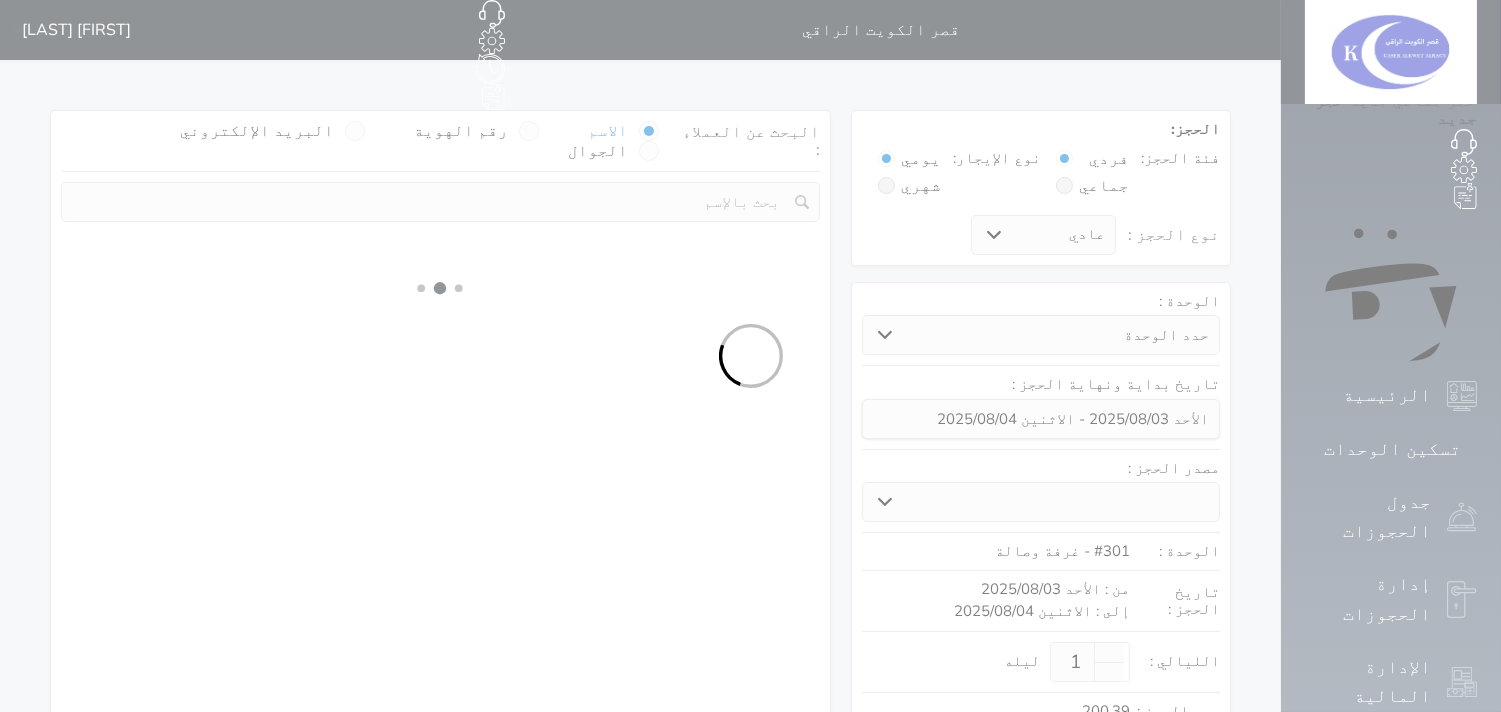 select on "113" 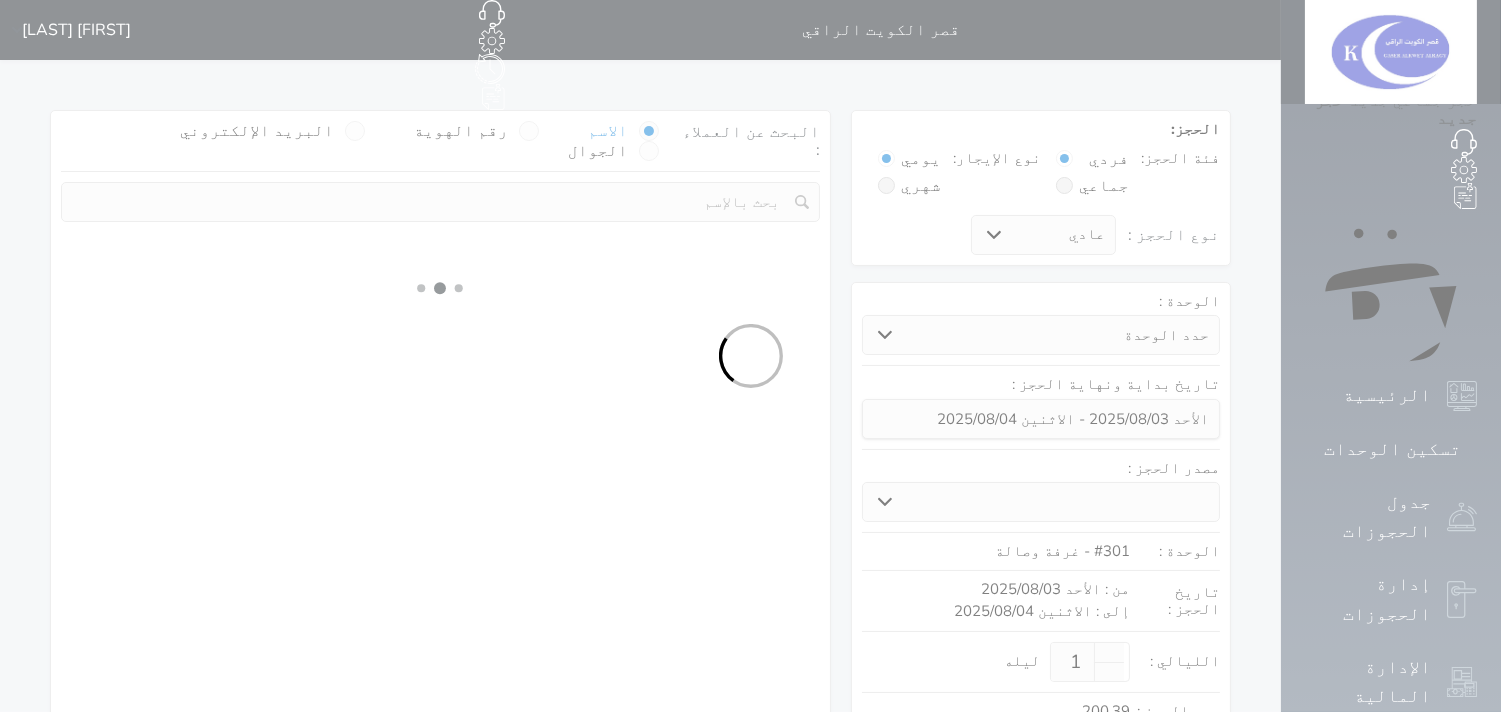 select on "1" 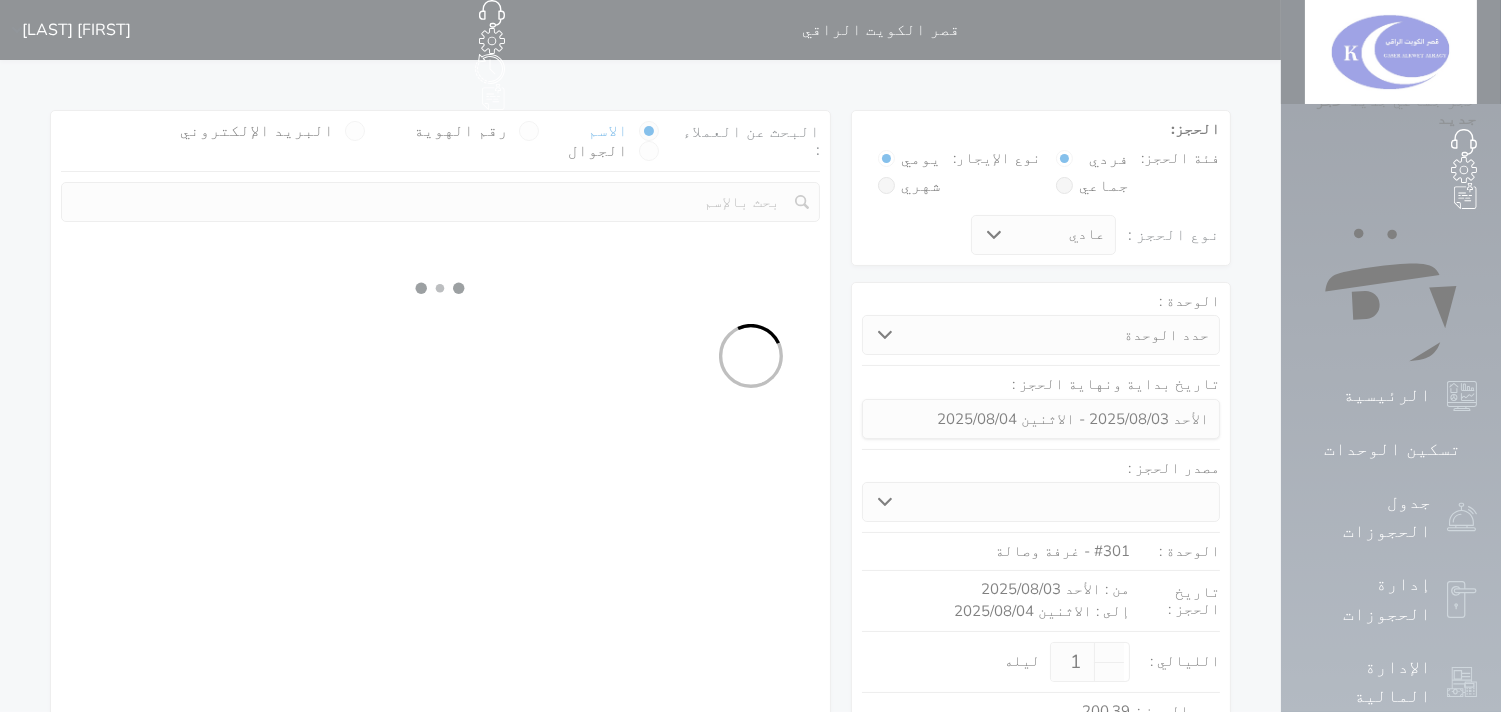 select 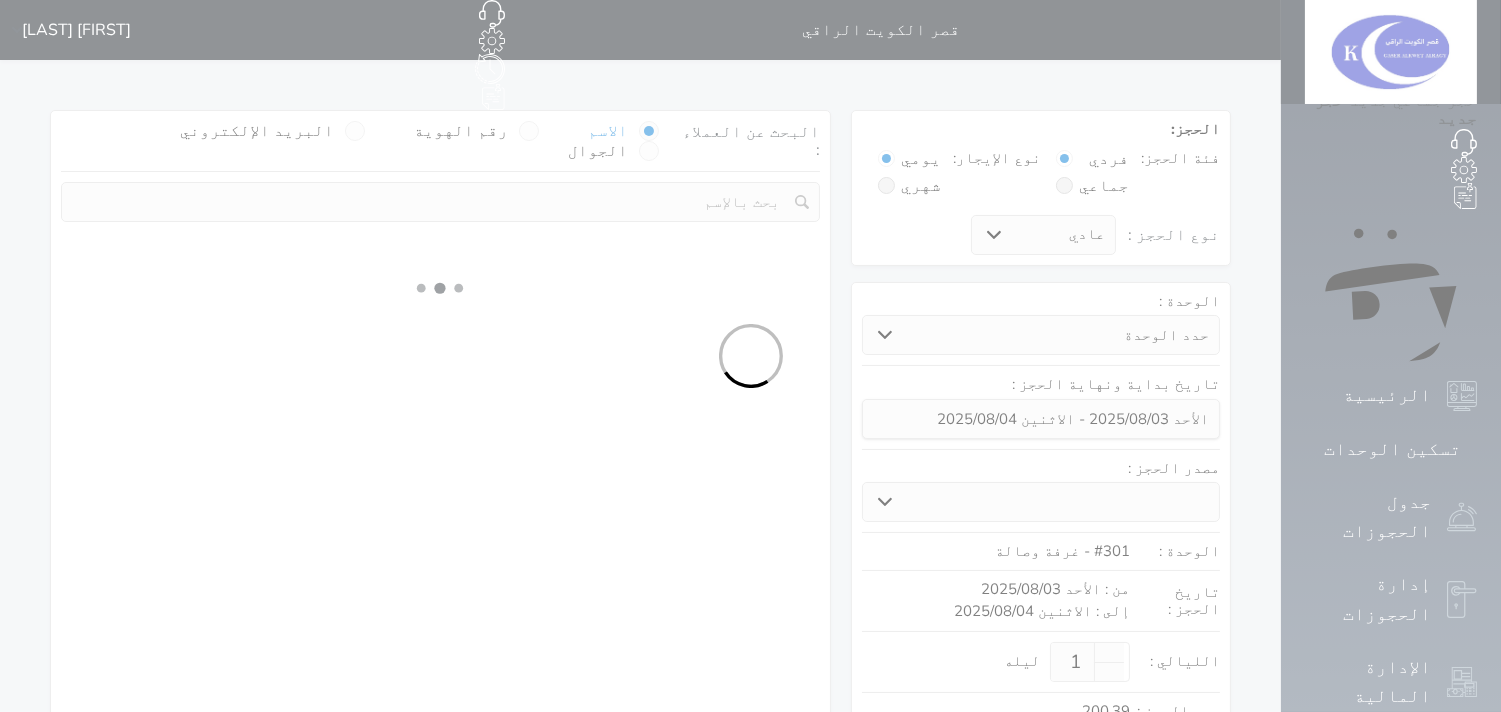select on "7" 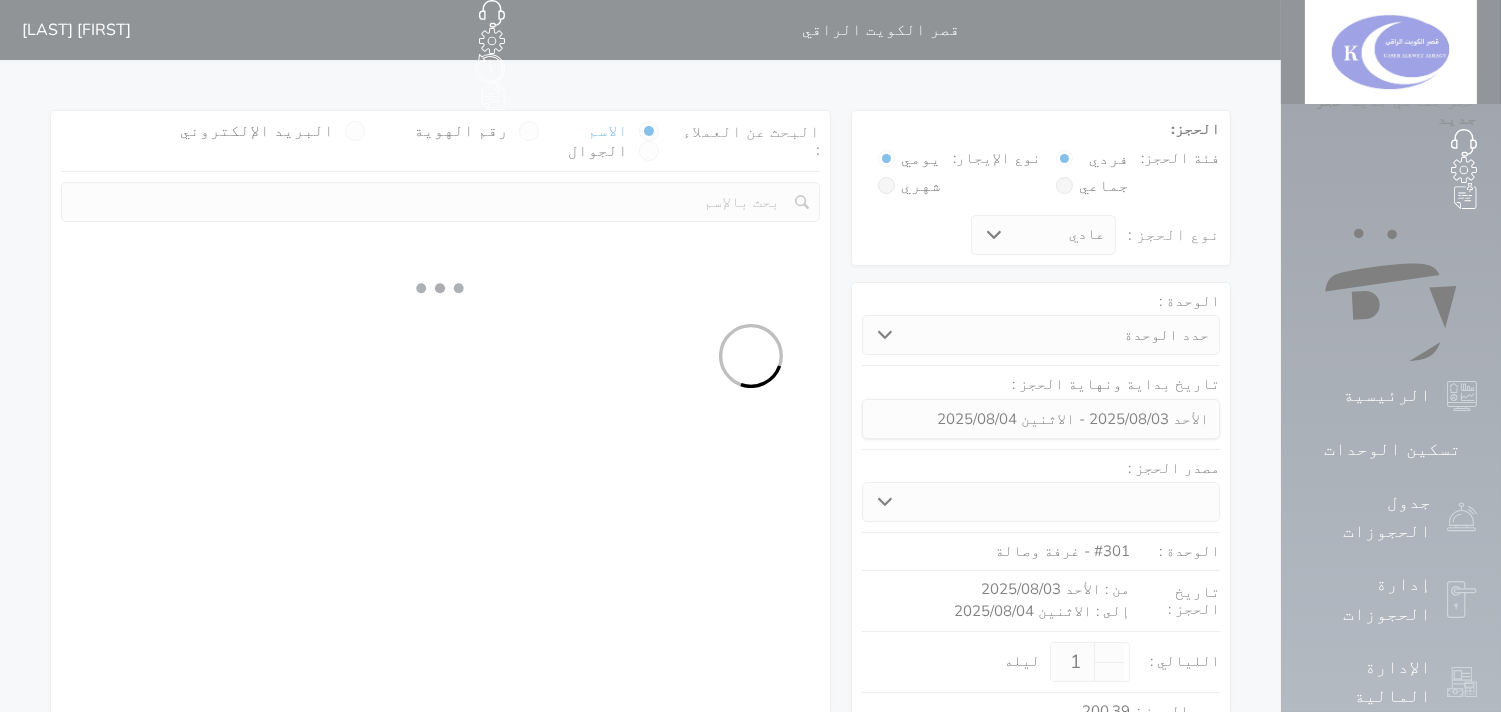 select 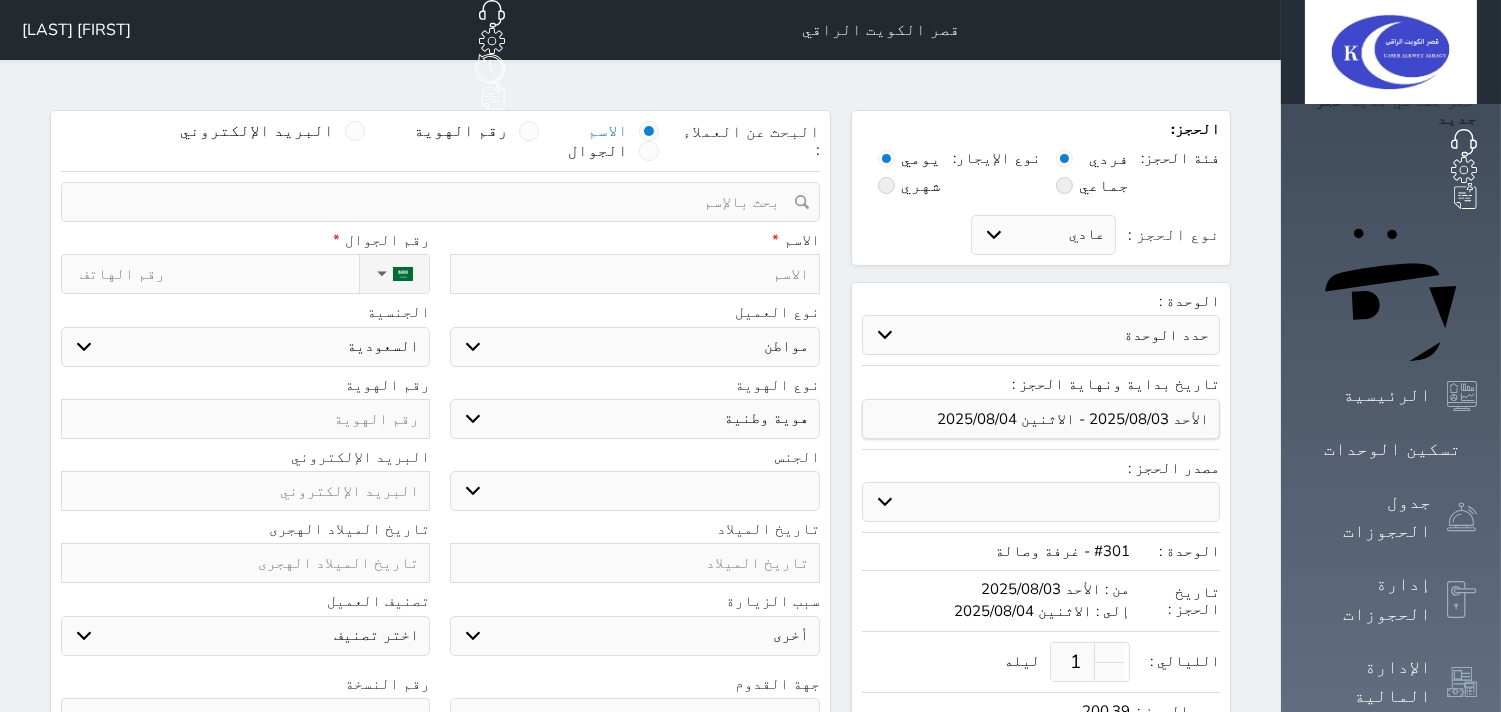 select 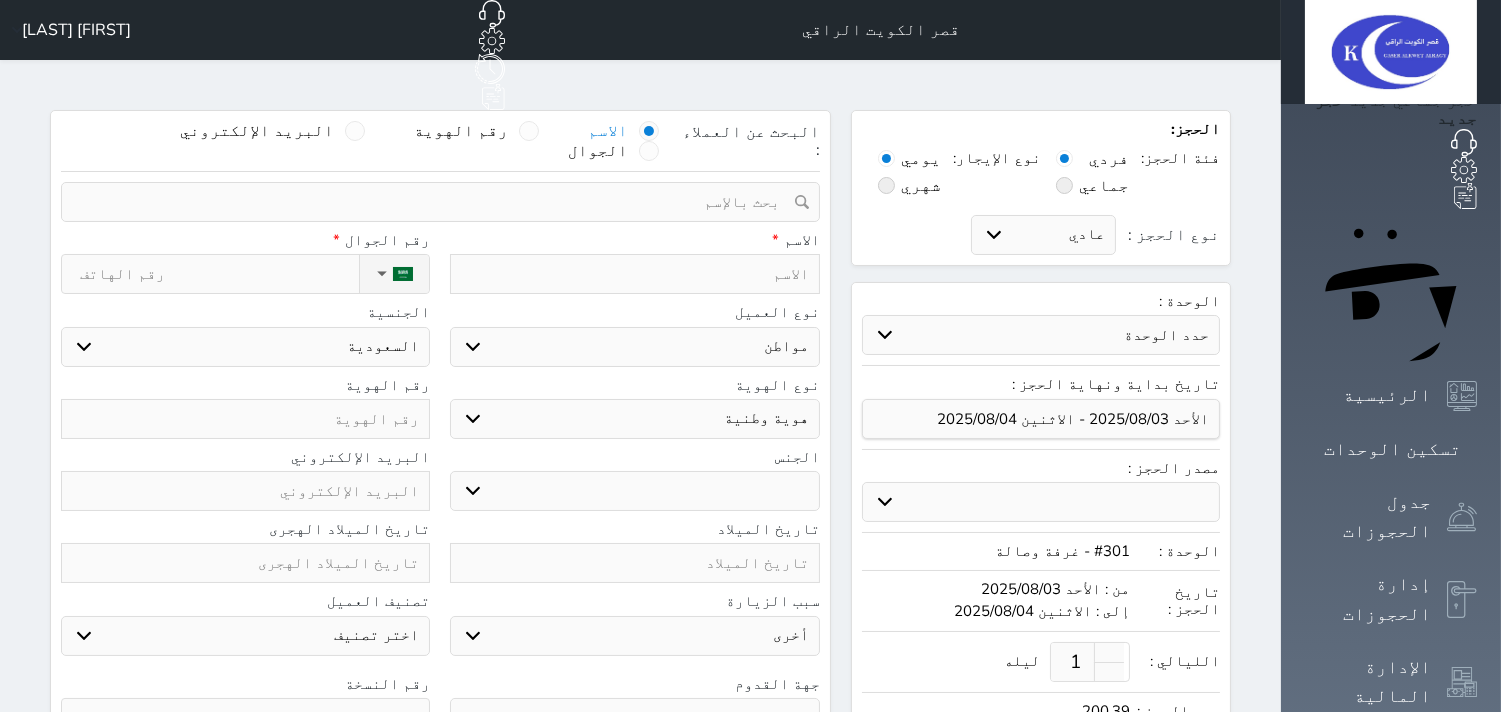 select 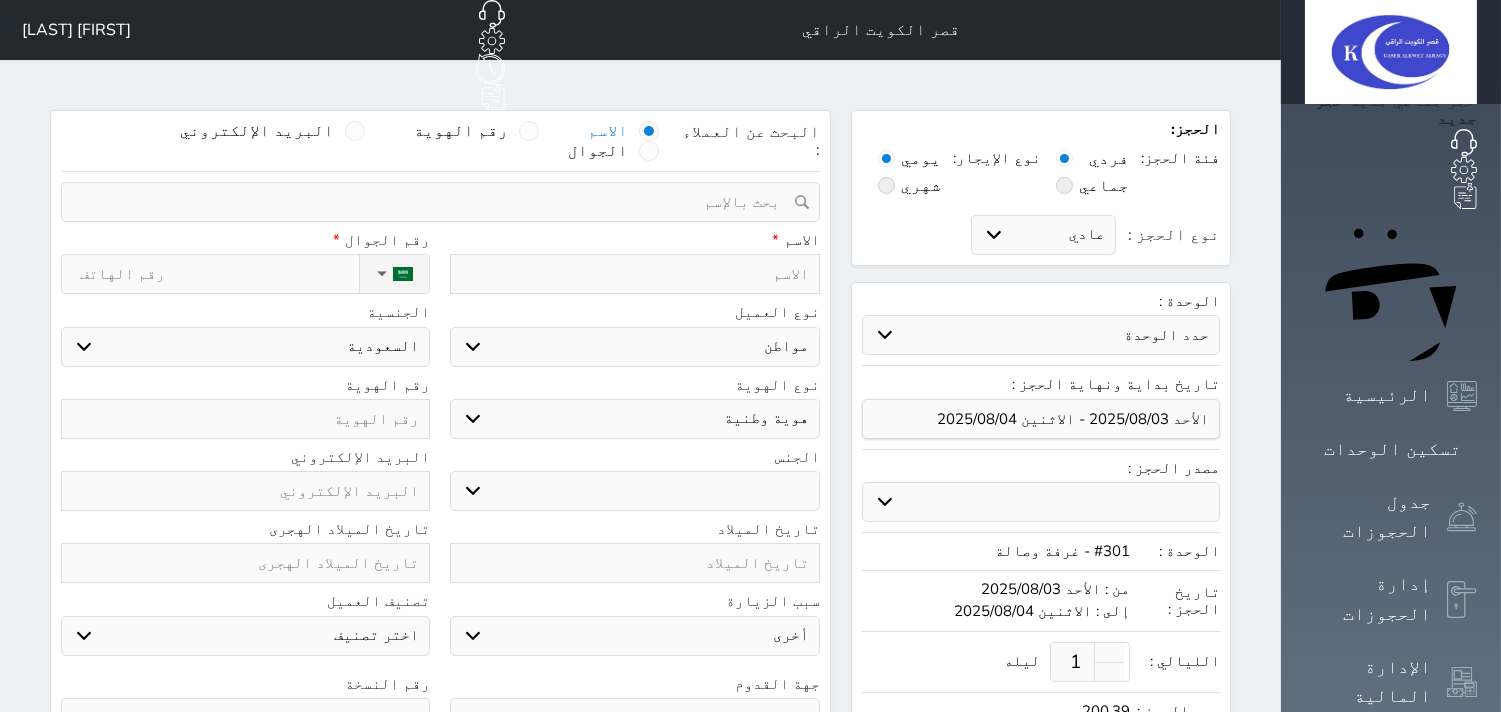 select 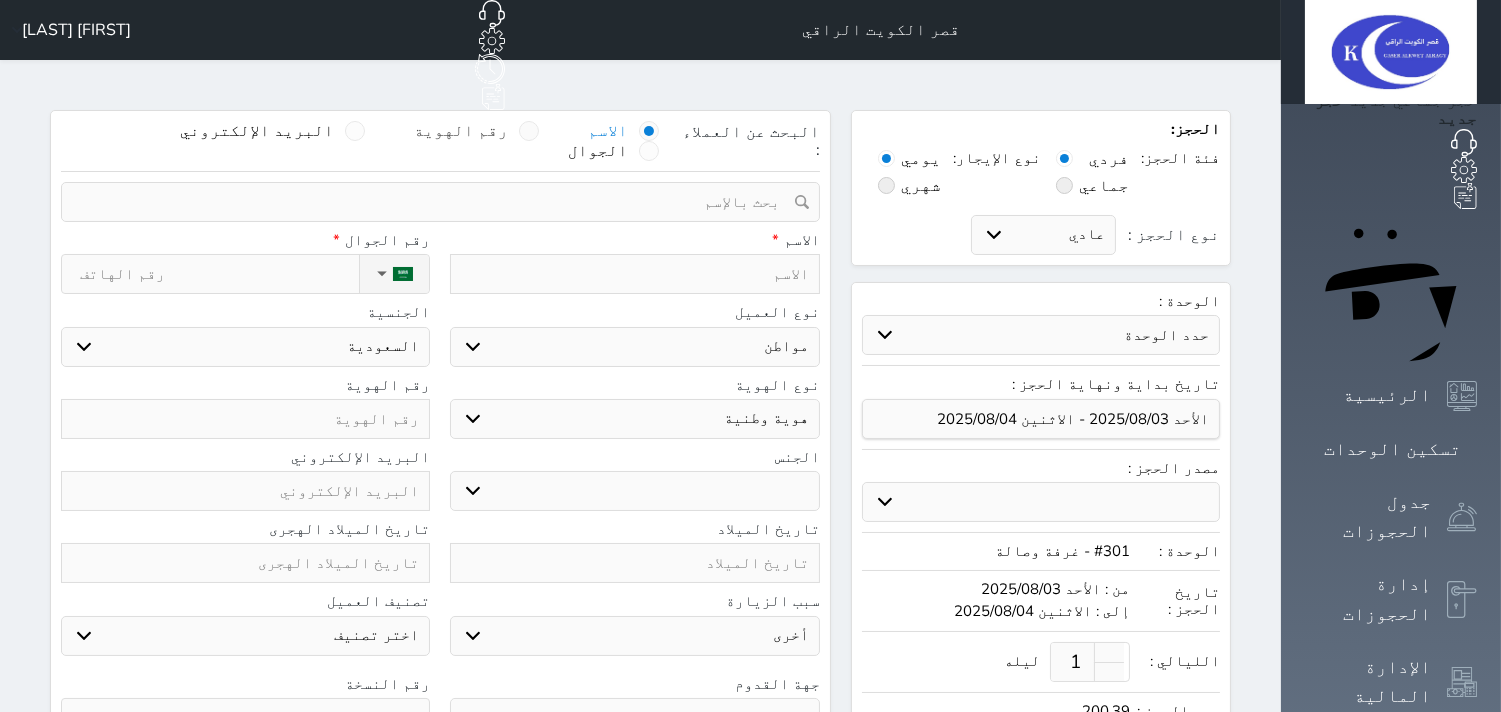 click on "رقم الهوية" at bounding box center [462, 131] 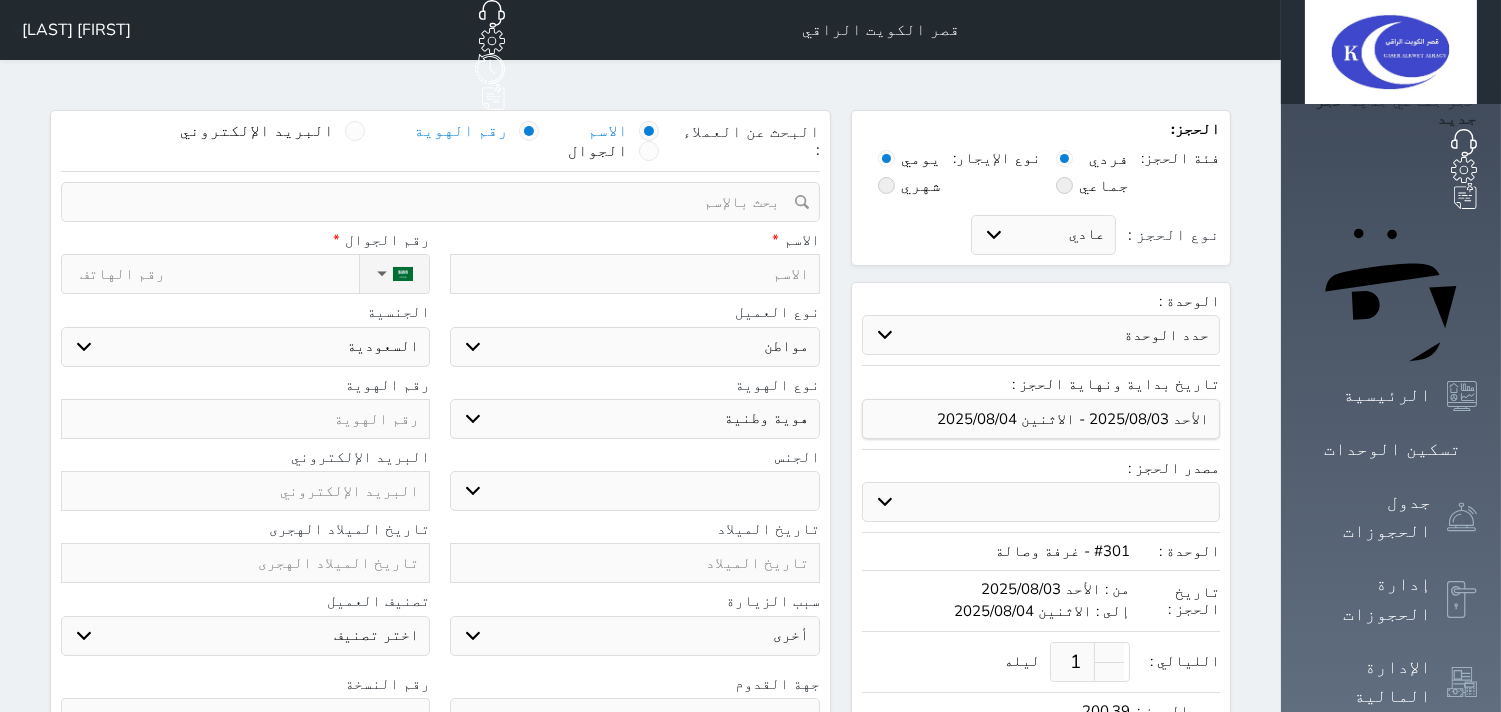 select 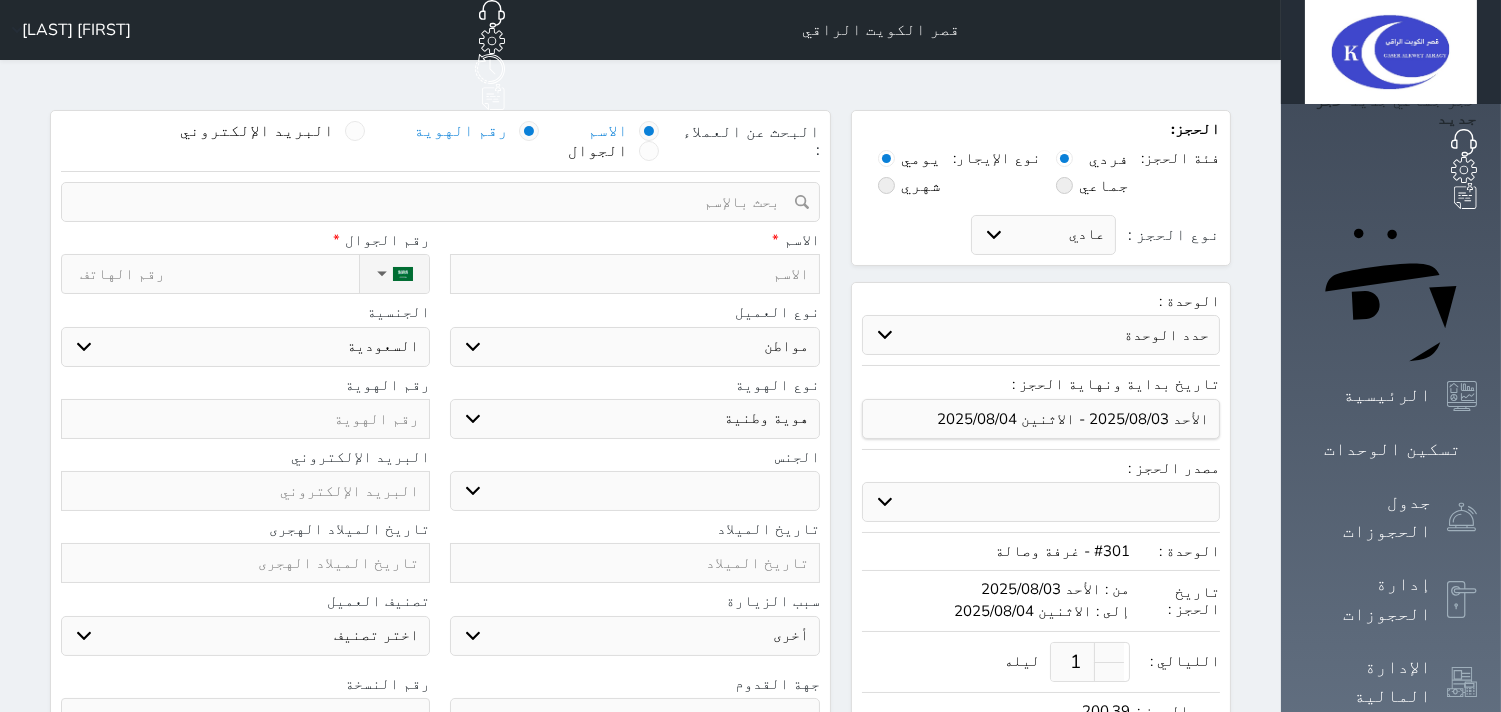 select 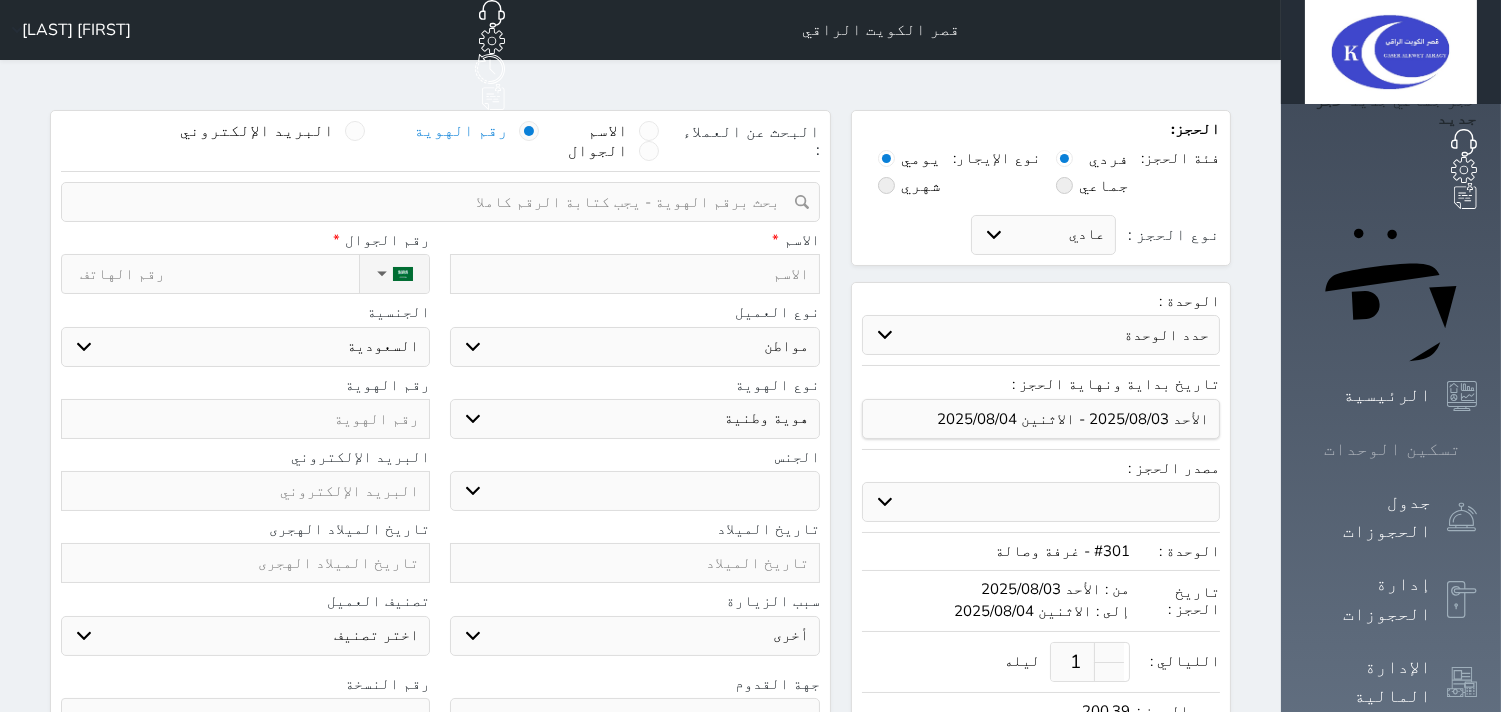 click at bounding box center [1477, 449] 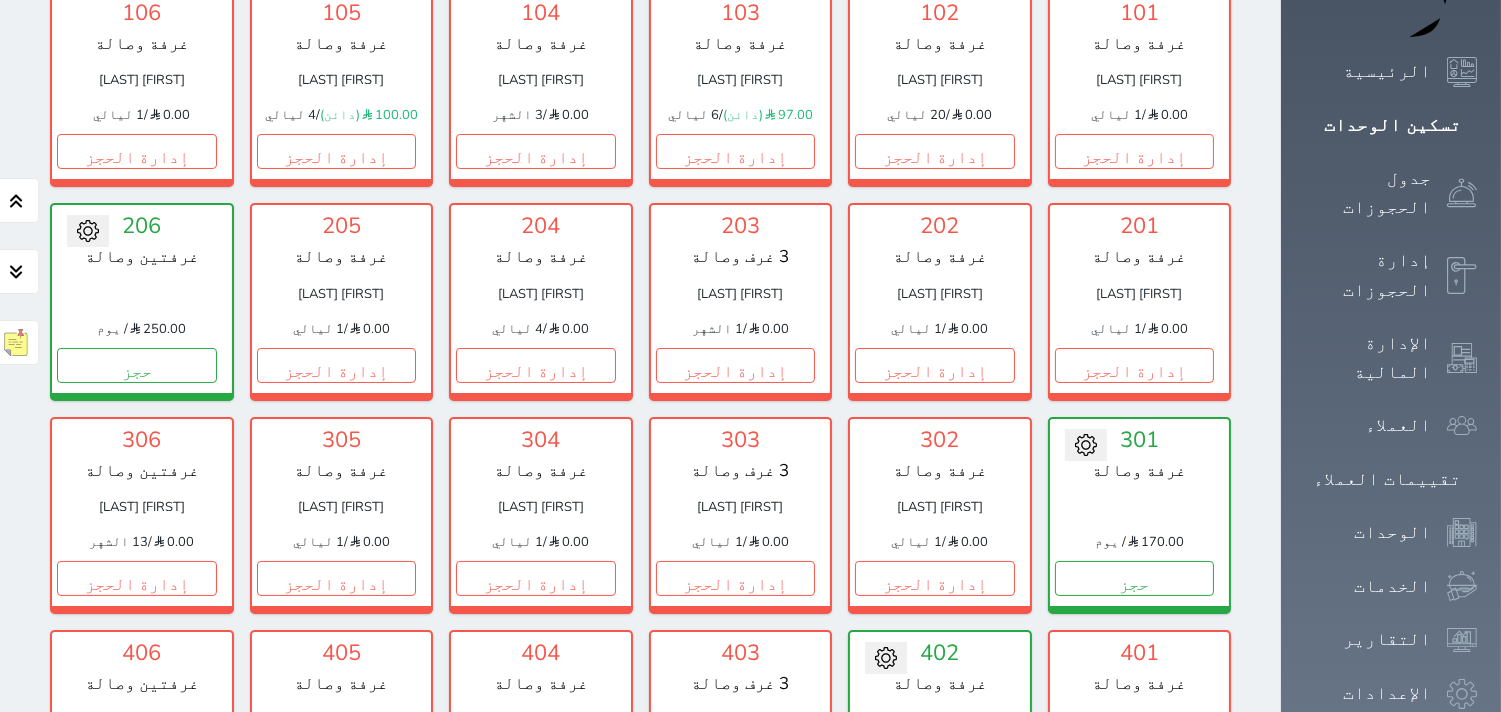 scroll, scrollTop: 633, scrollLeft: 0, axis: vertical 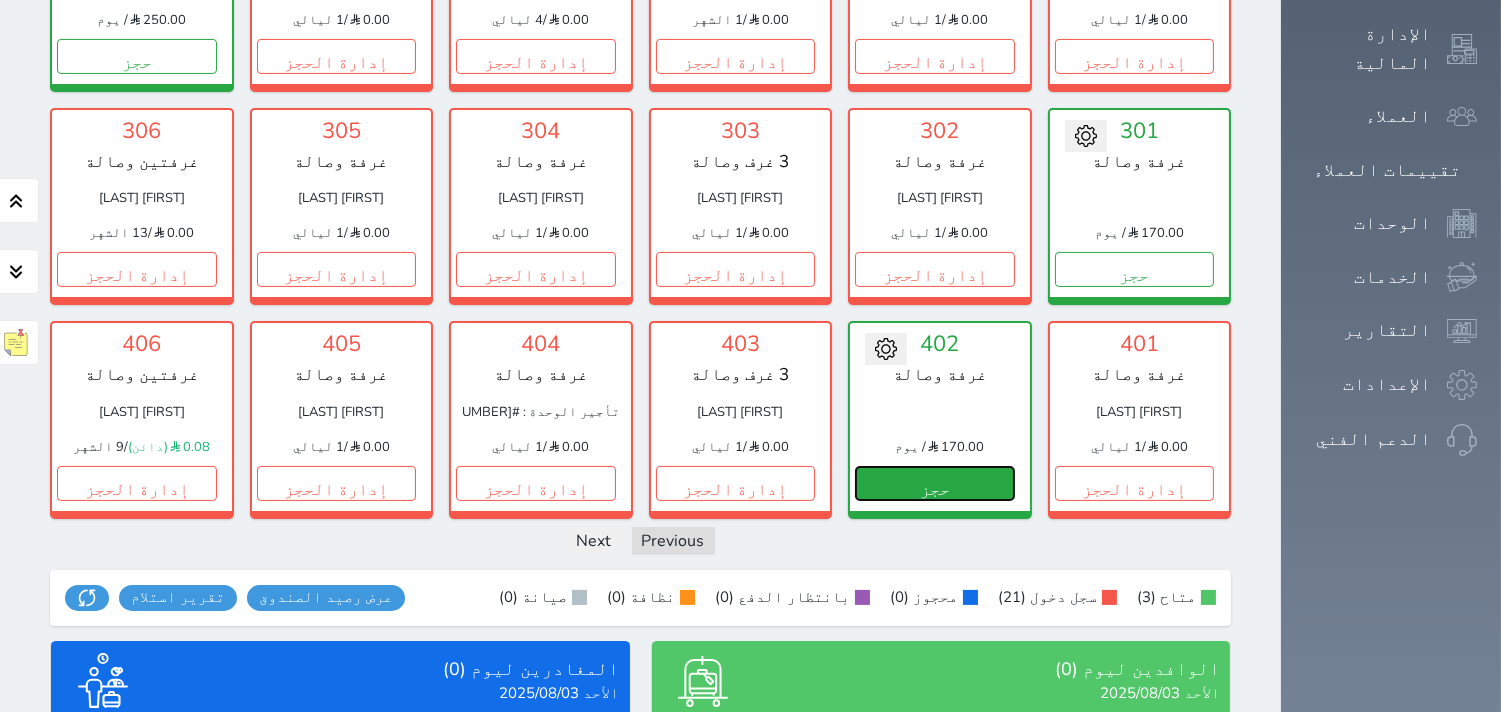 click on "حجز" at bounding box center (935, 483) 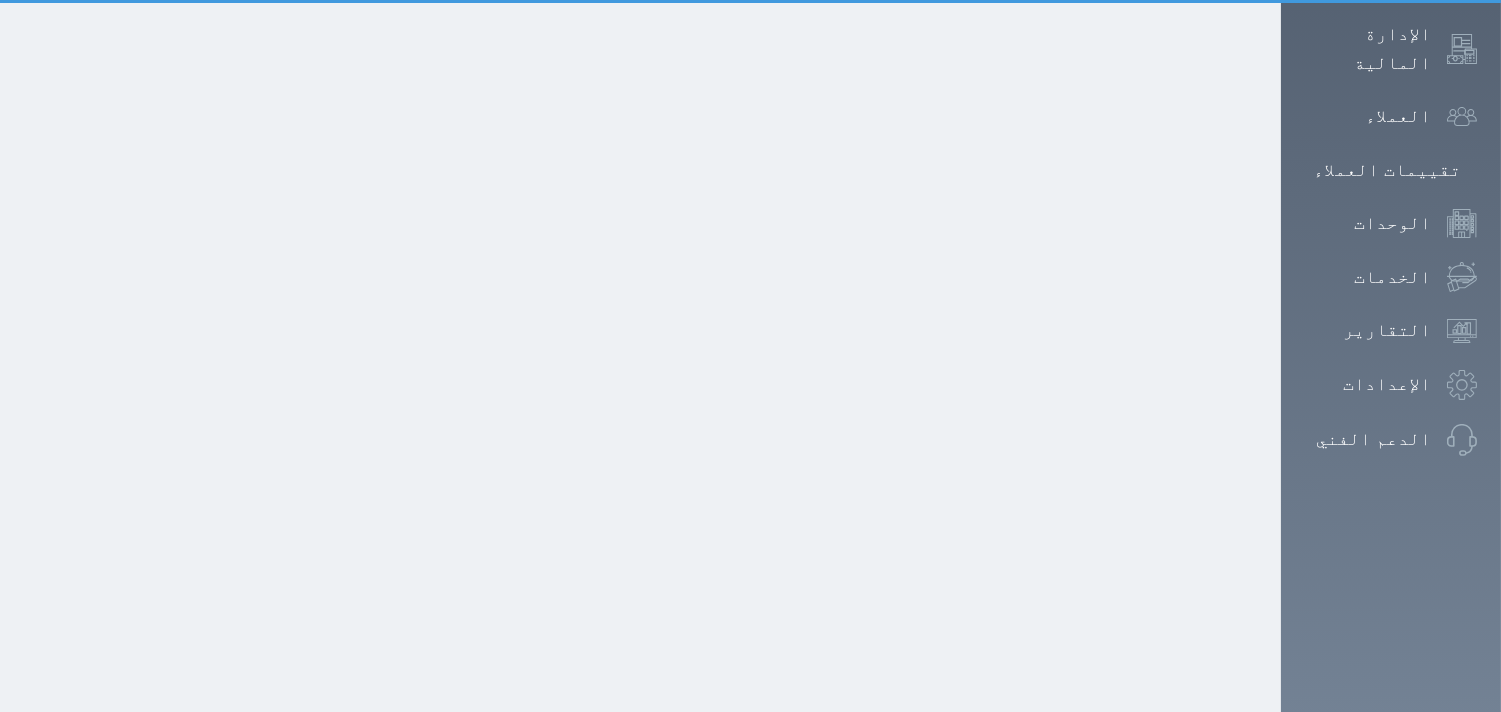 scroll, scrollTop: 208, scrollLeft: 0, axis: vertical 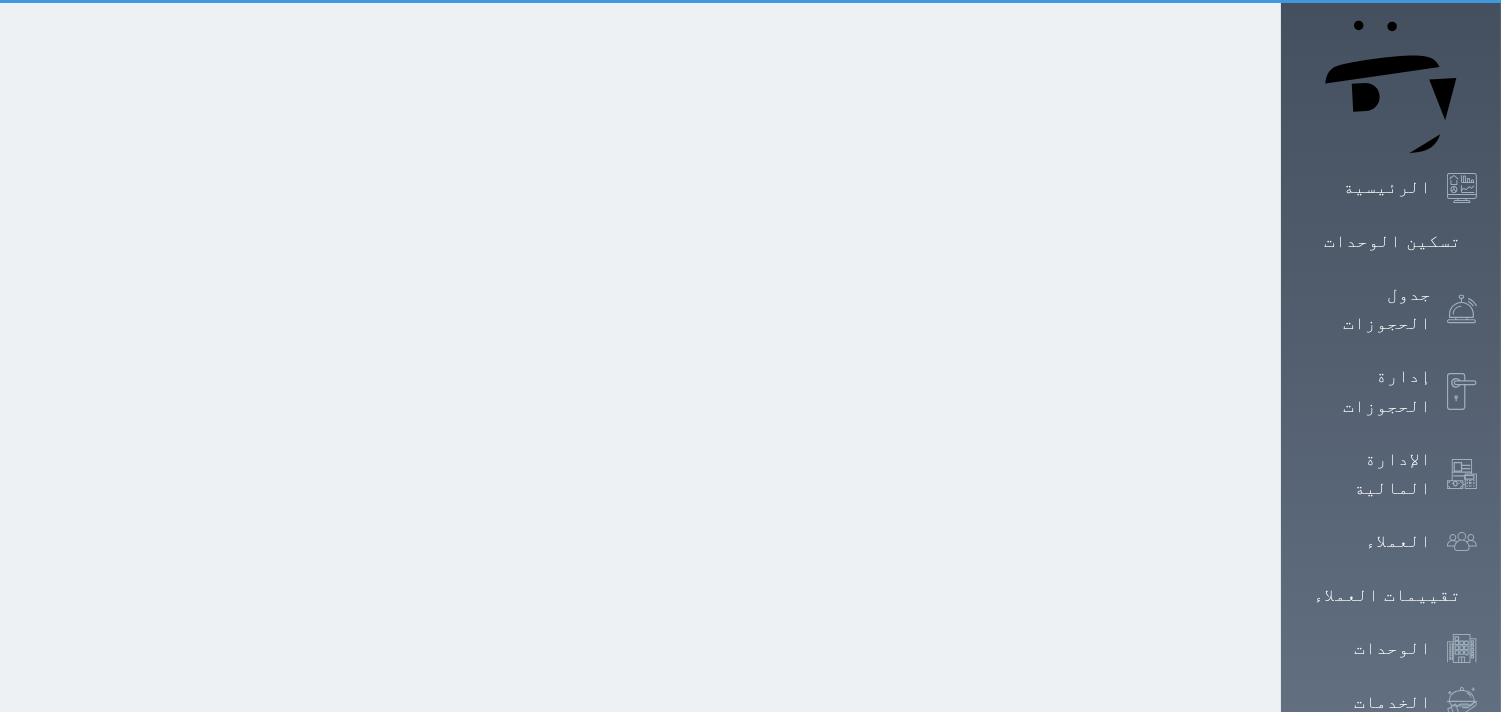 select on "1" 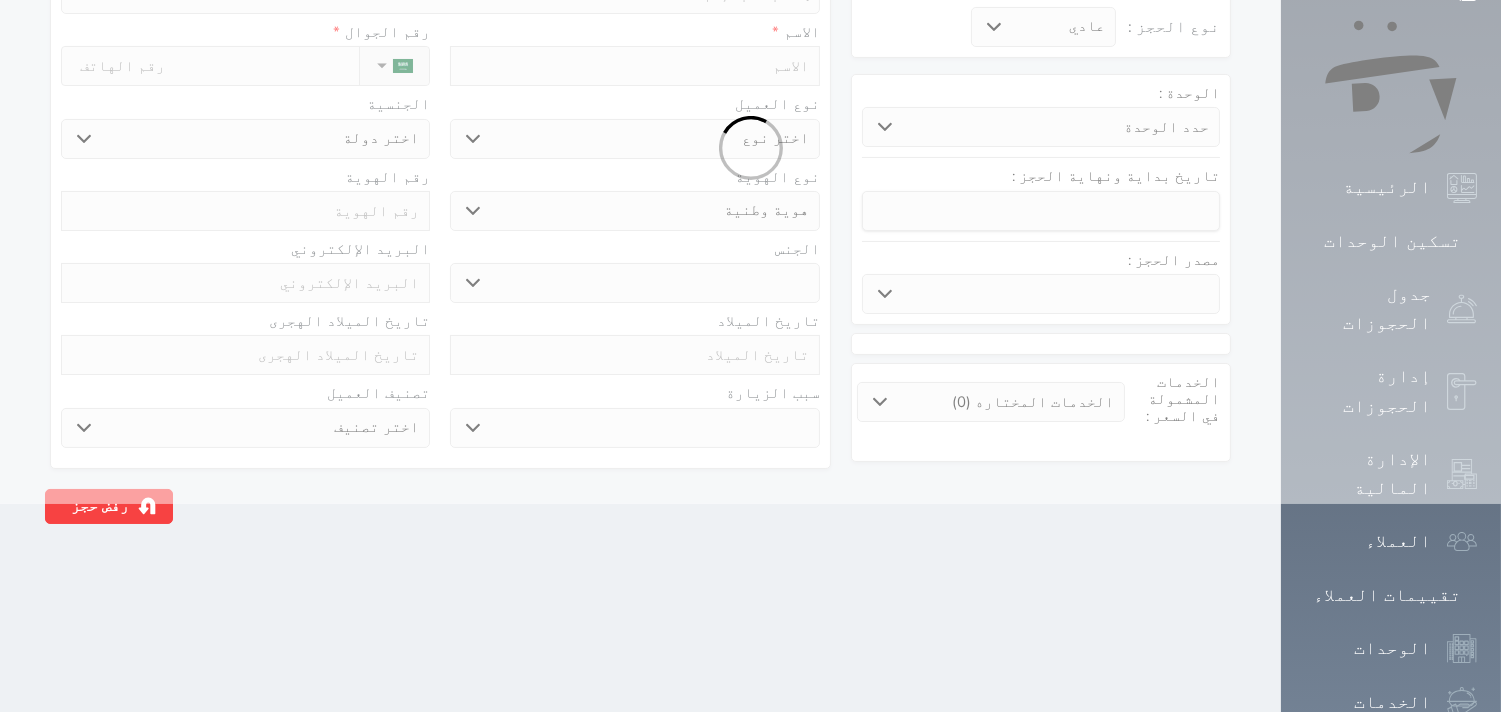 scroll, scrollTop: 0, scrollLeft: 0, axis: both 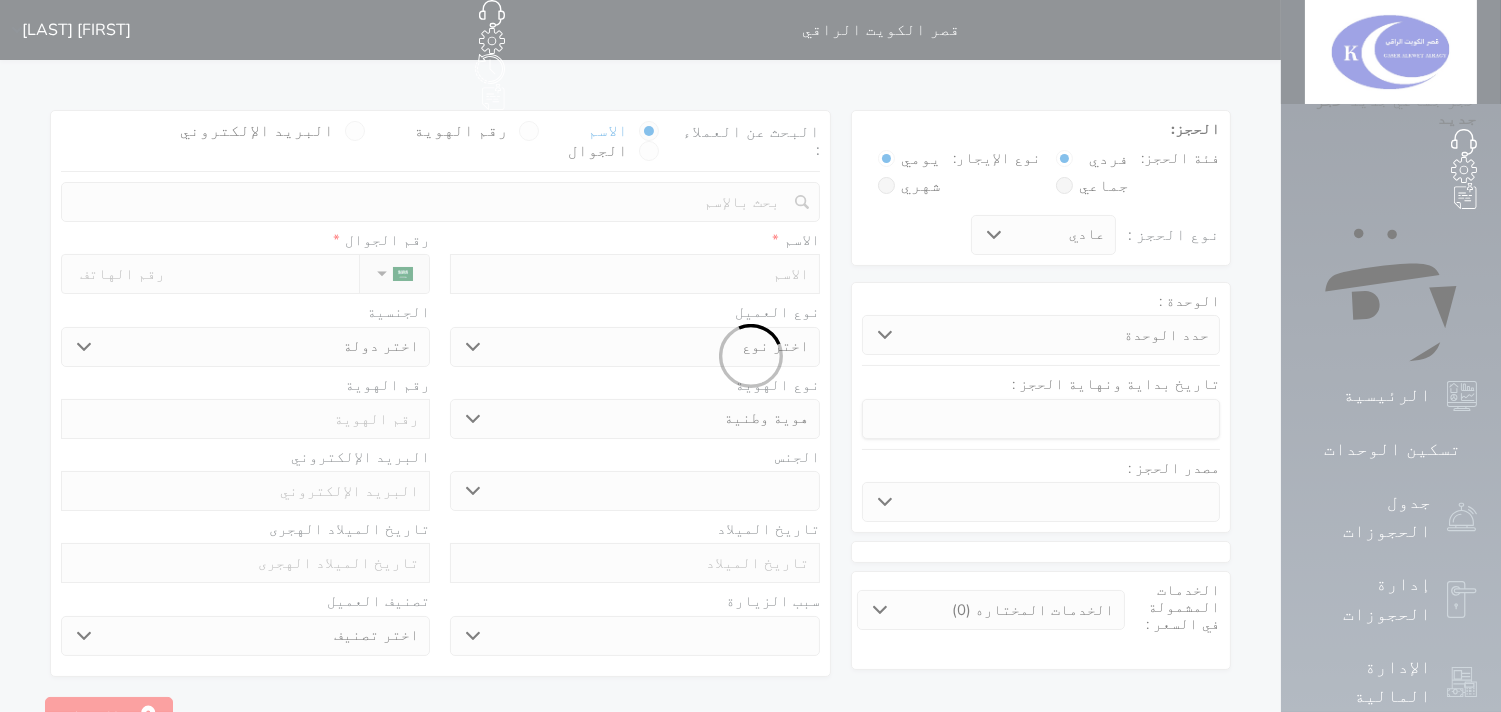 select 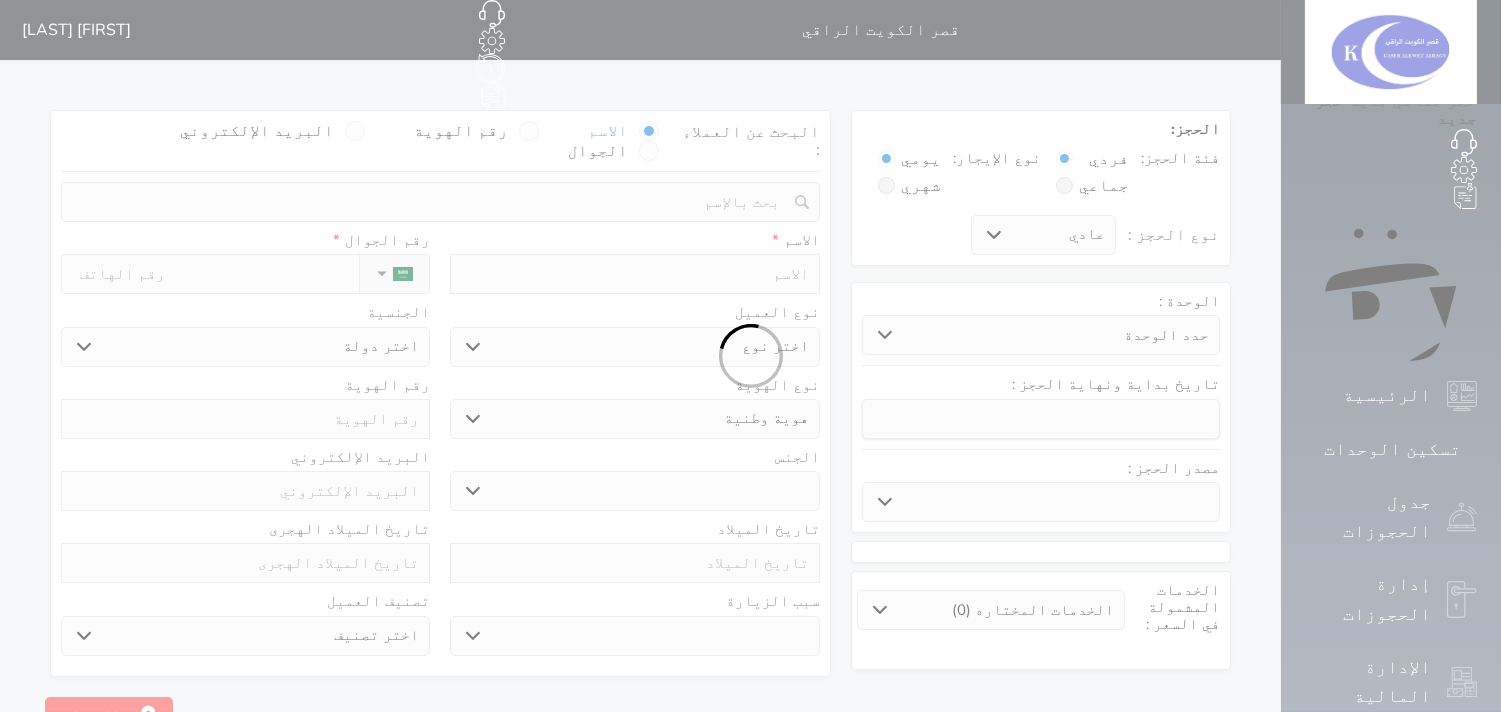 select 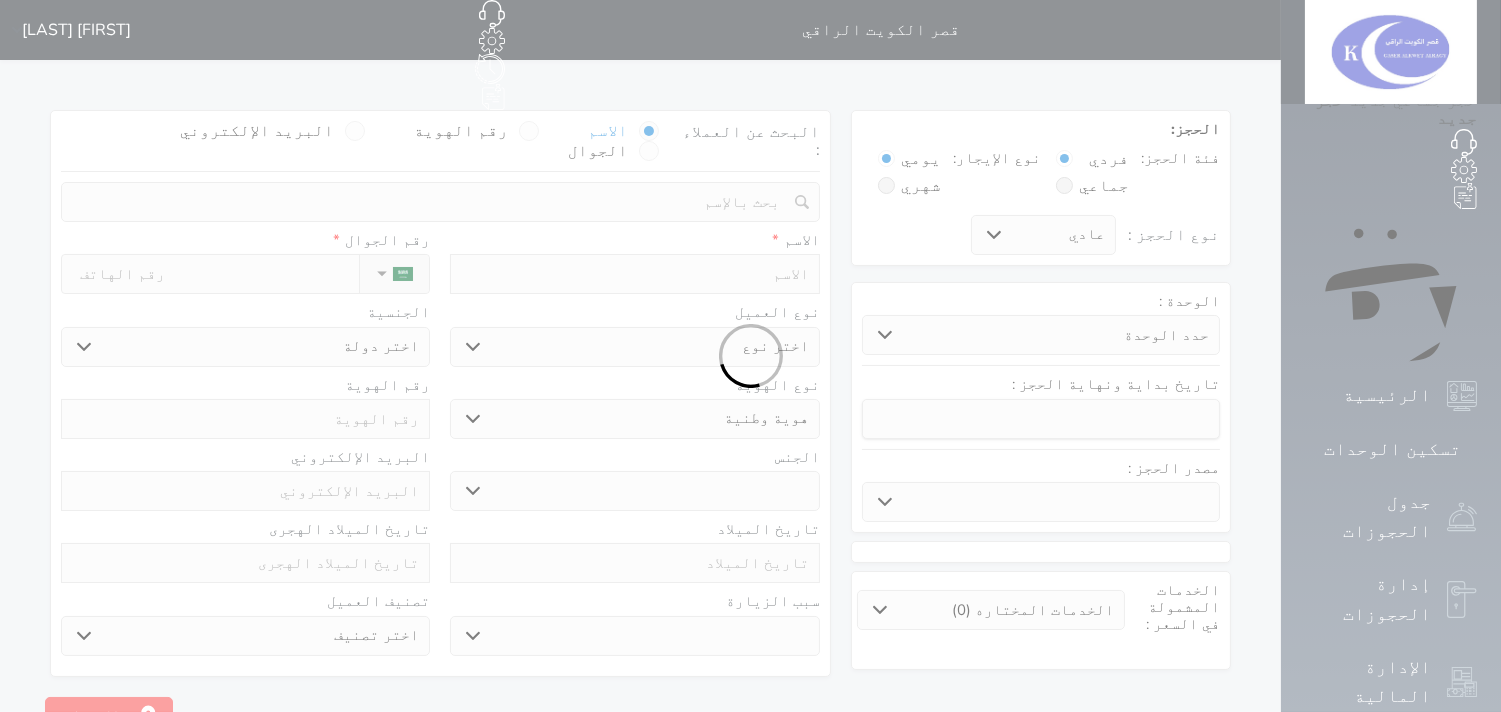 select 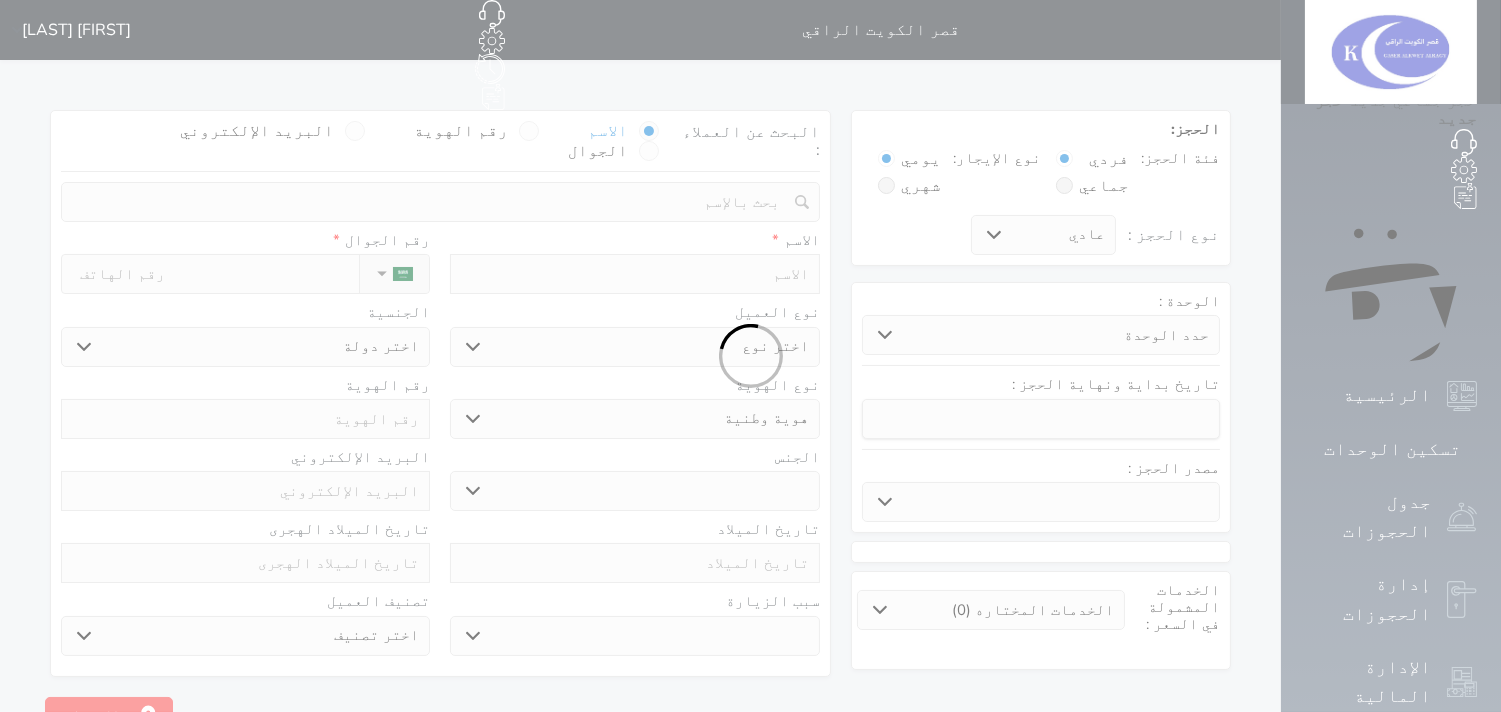 select 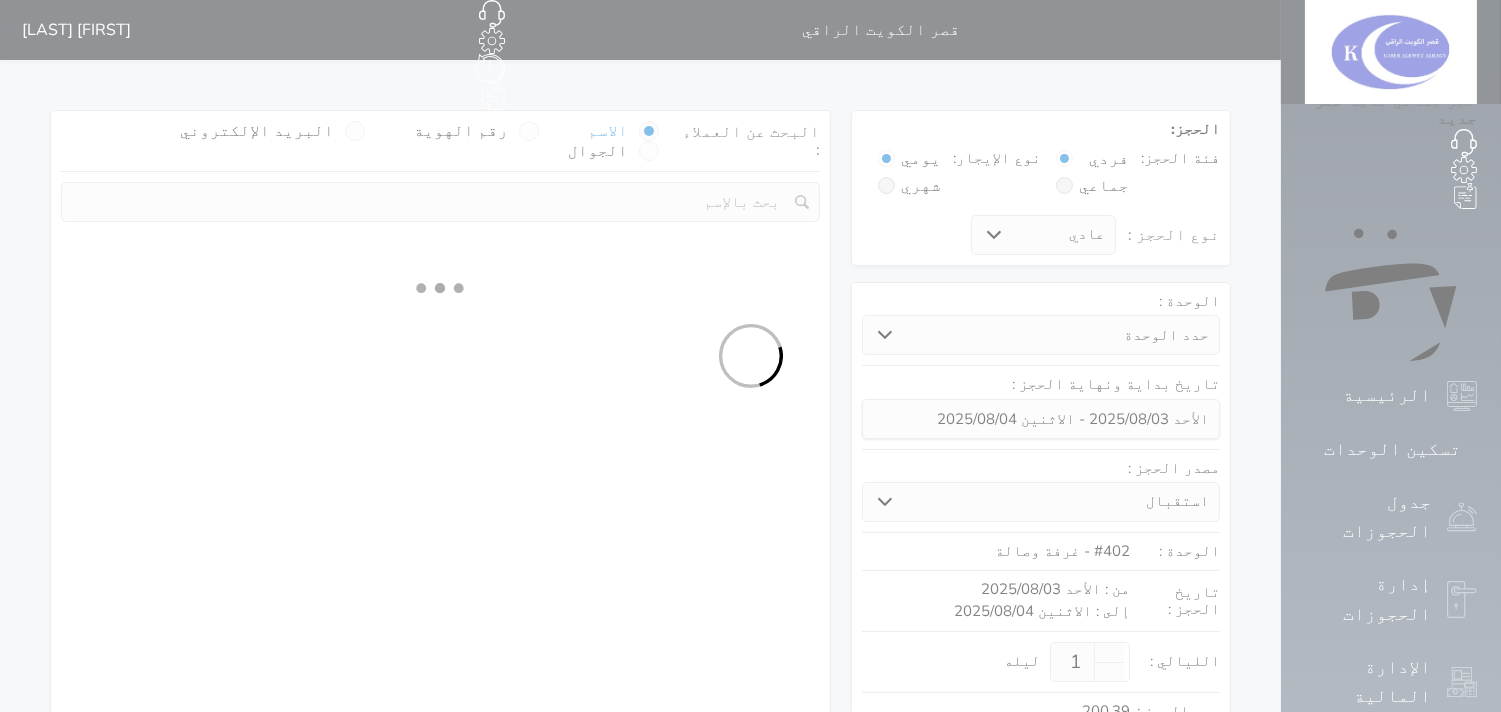 select 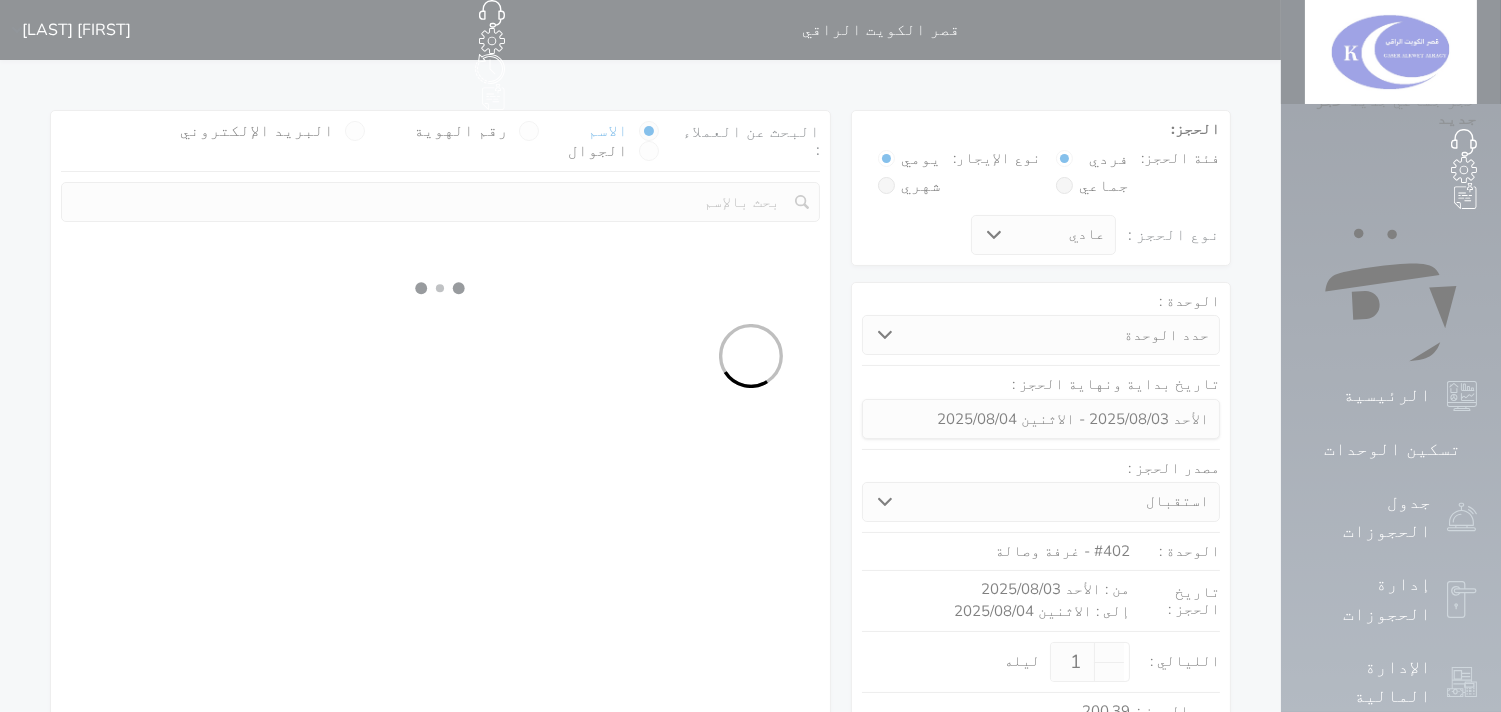 select on "113" 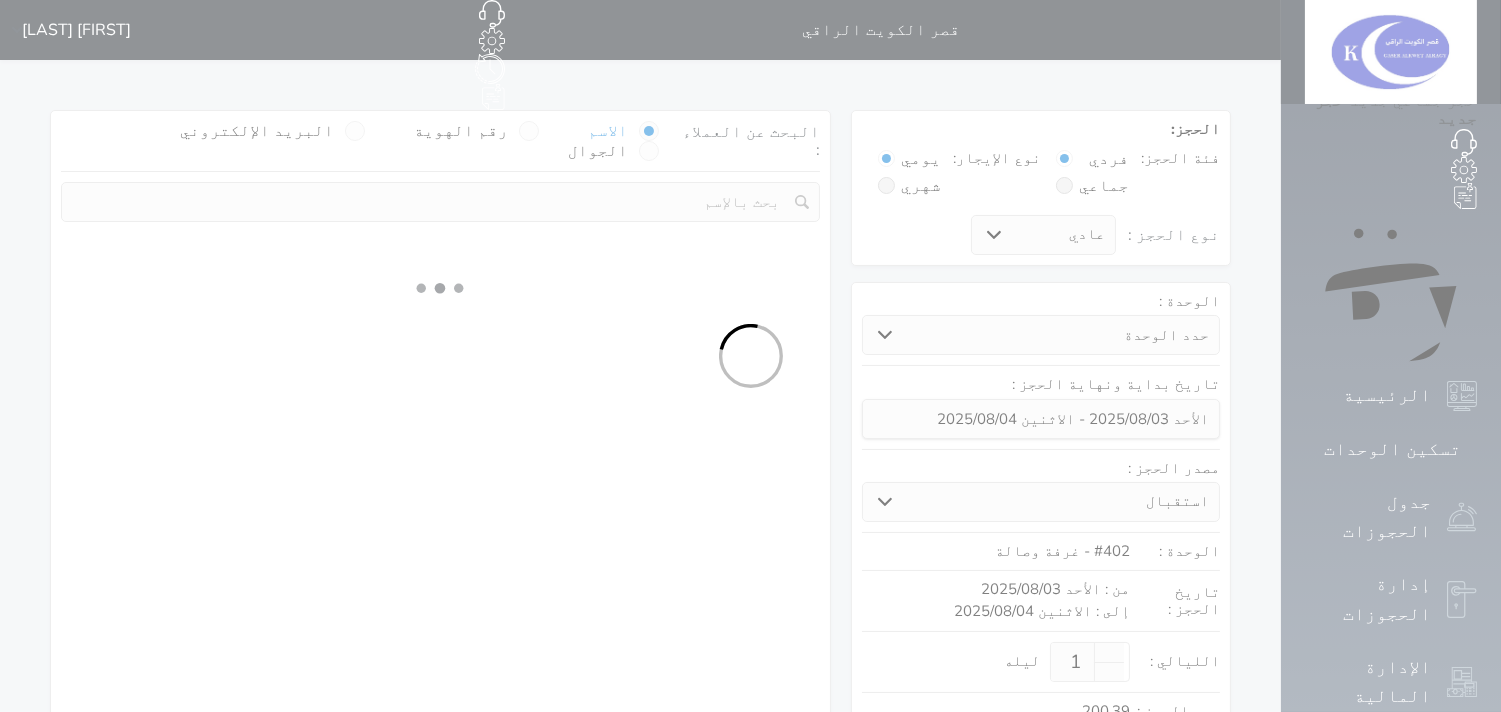 select on "1" 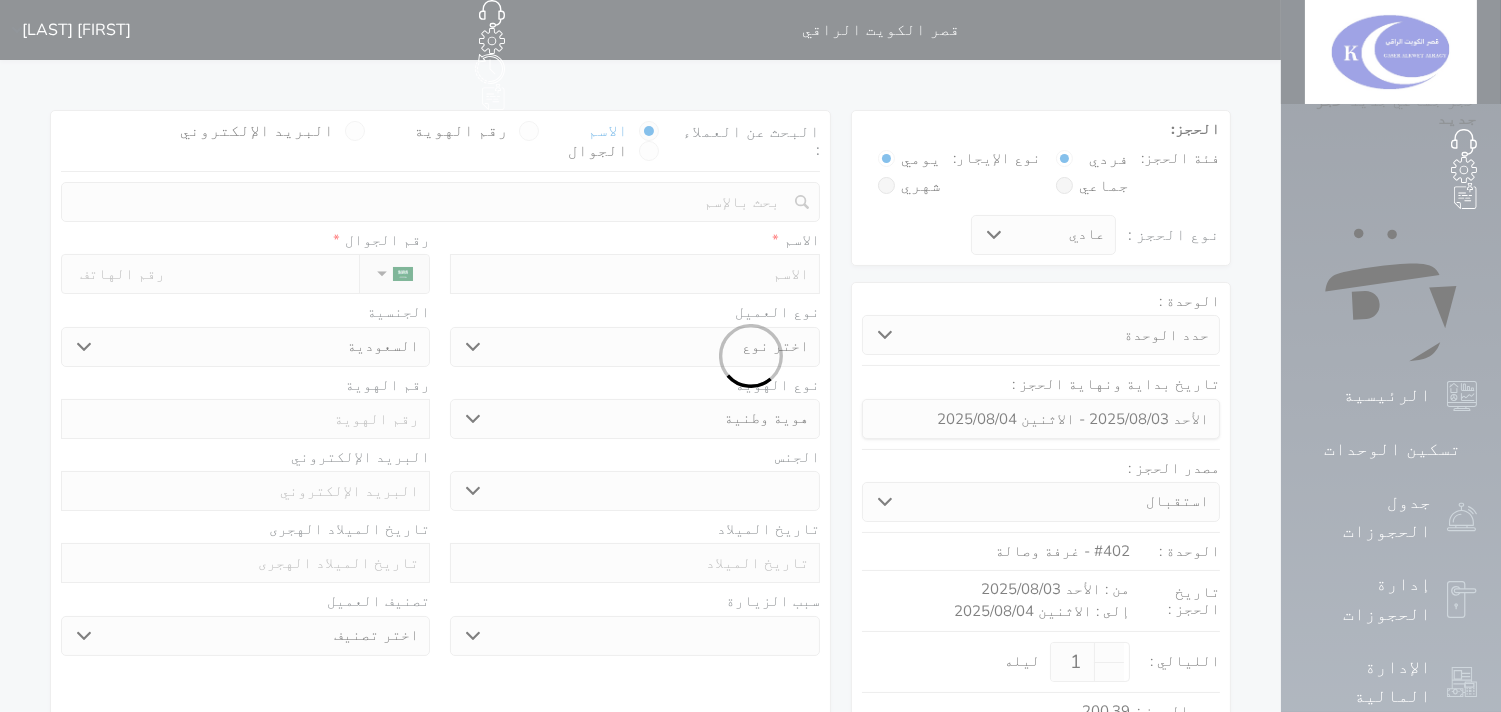 select 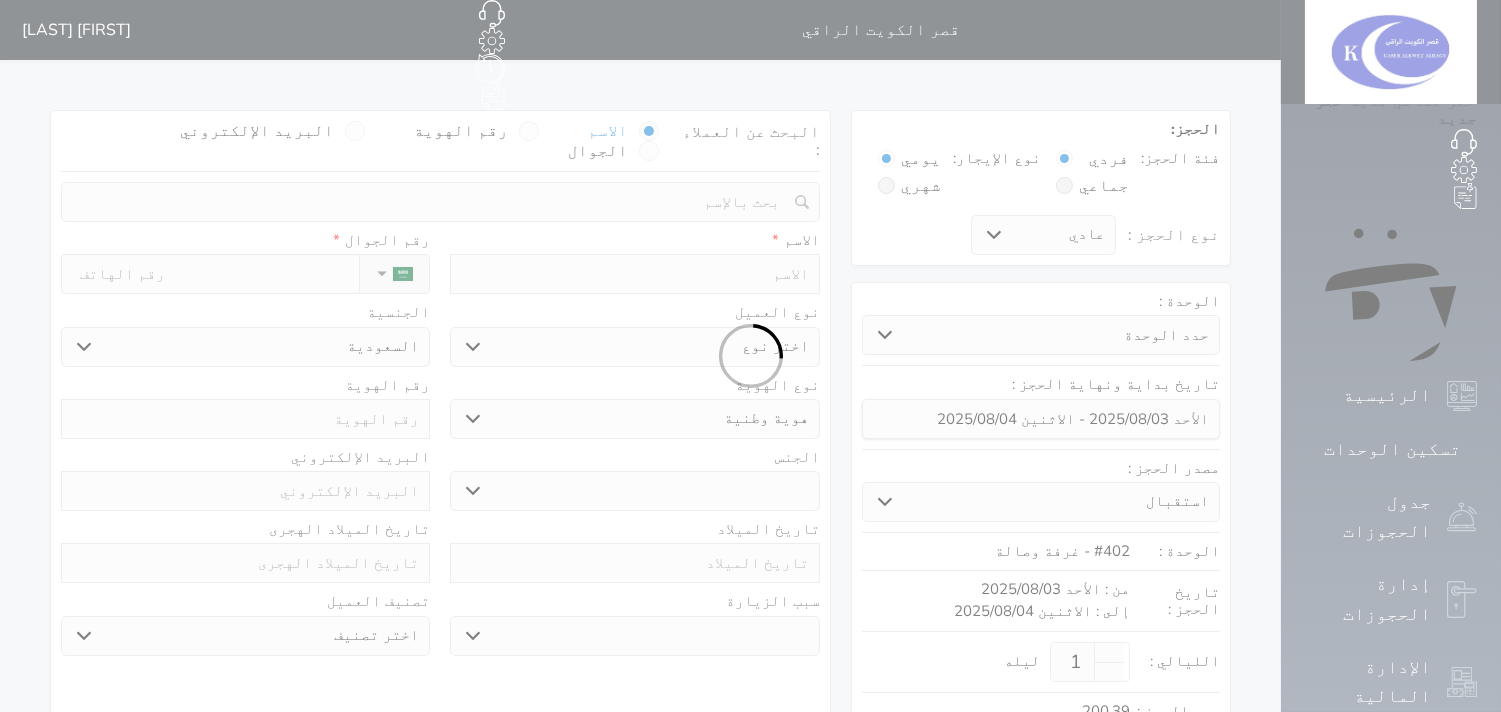 select on "1" 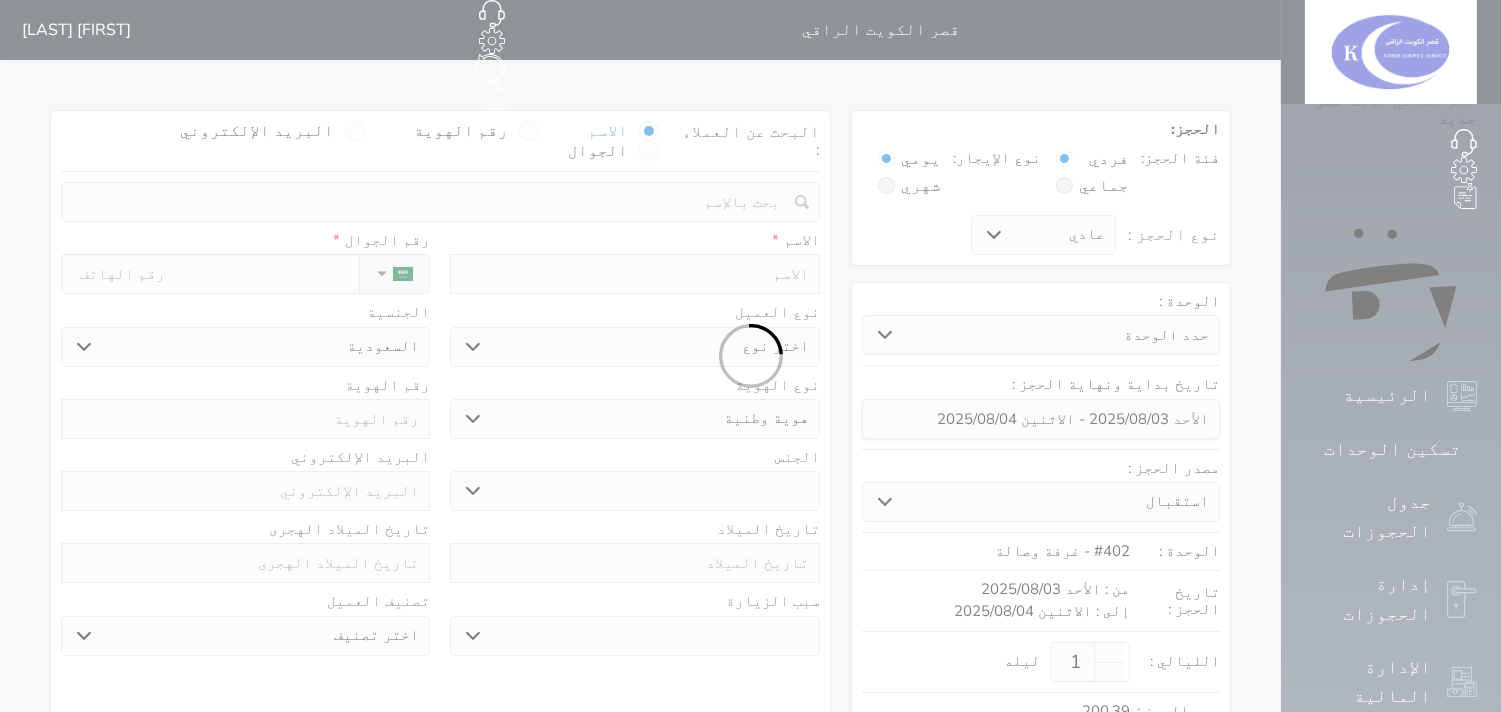 select on "7" 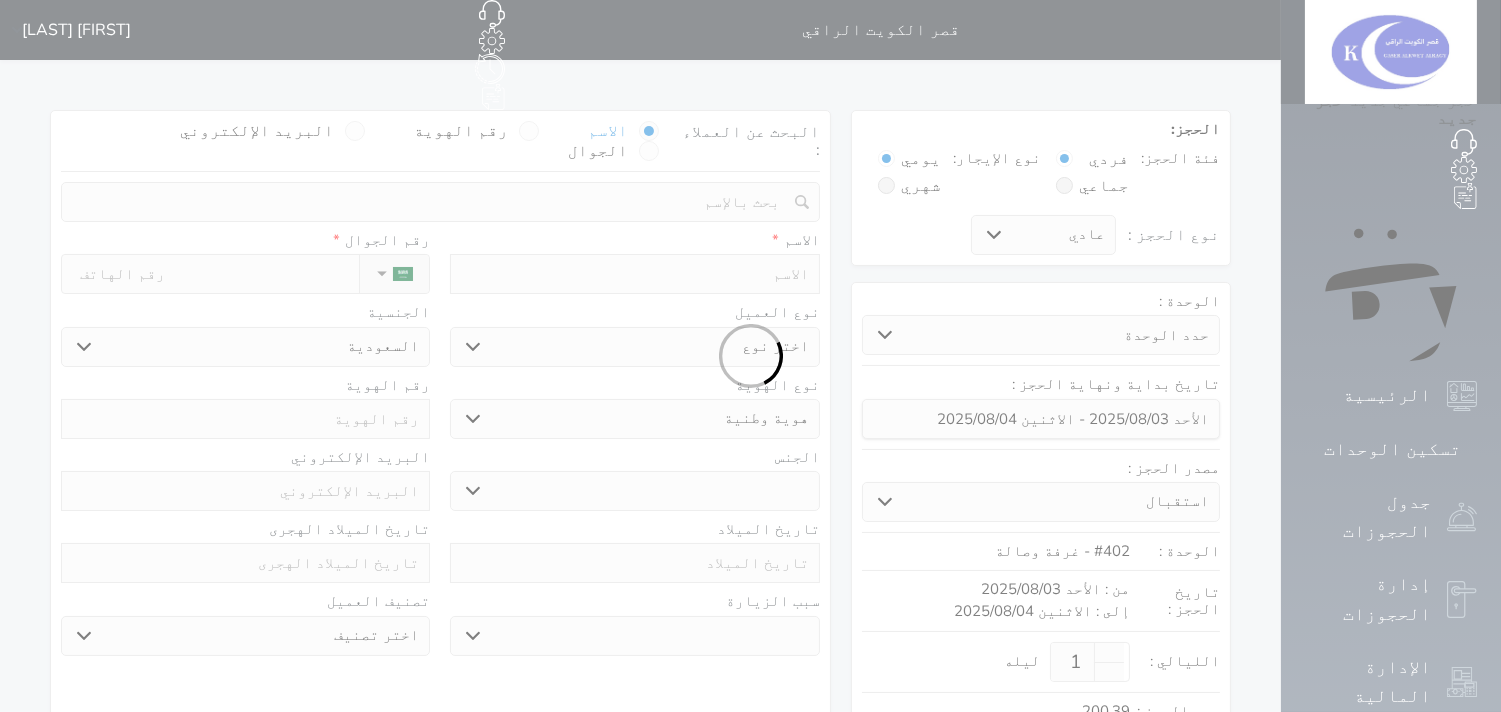 select 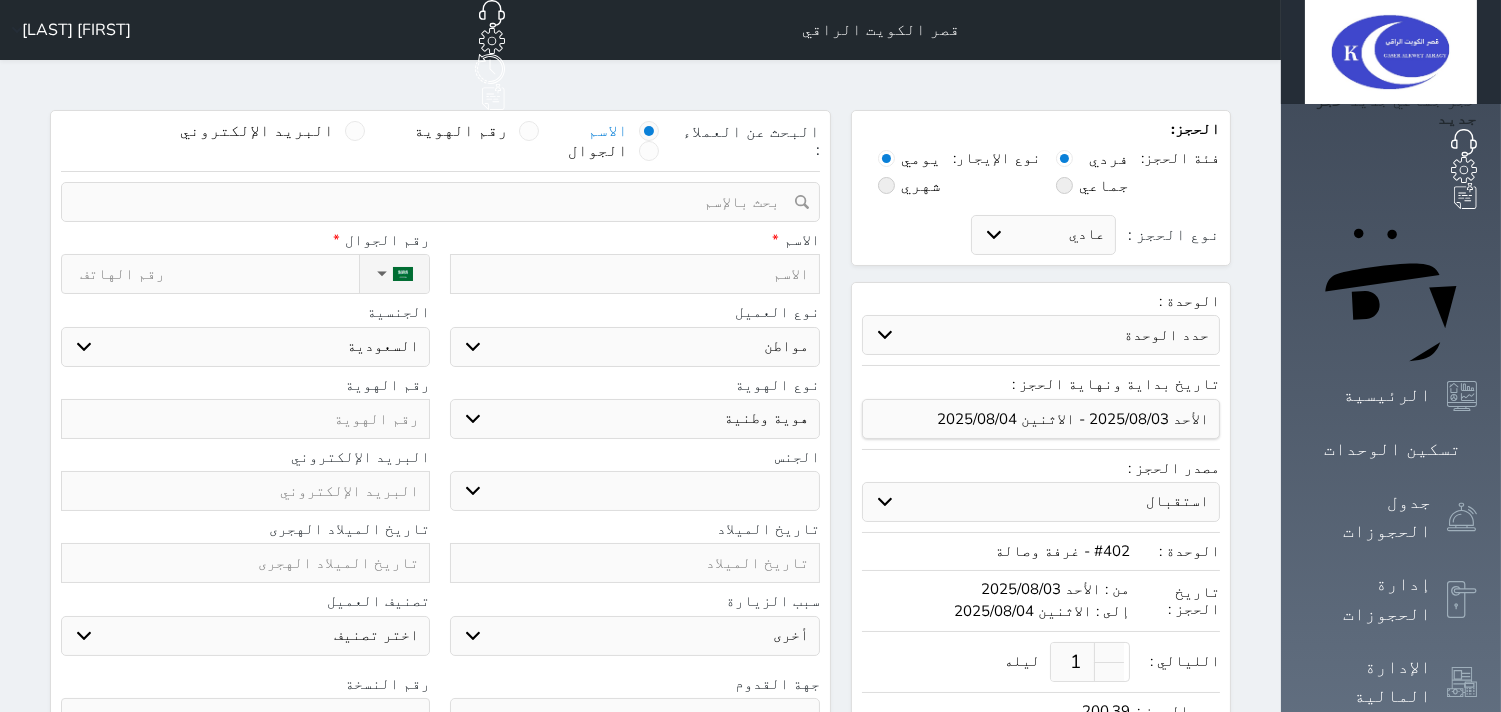 select 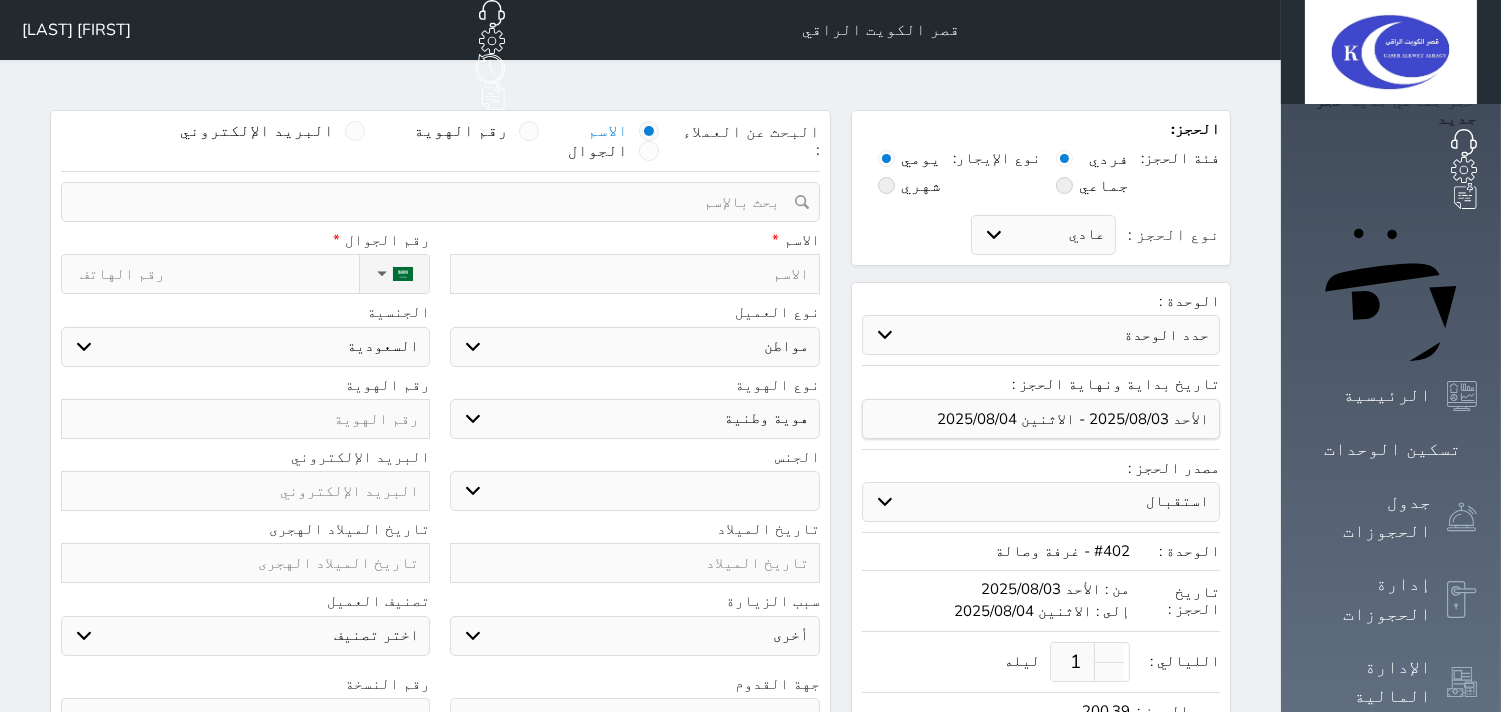 select 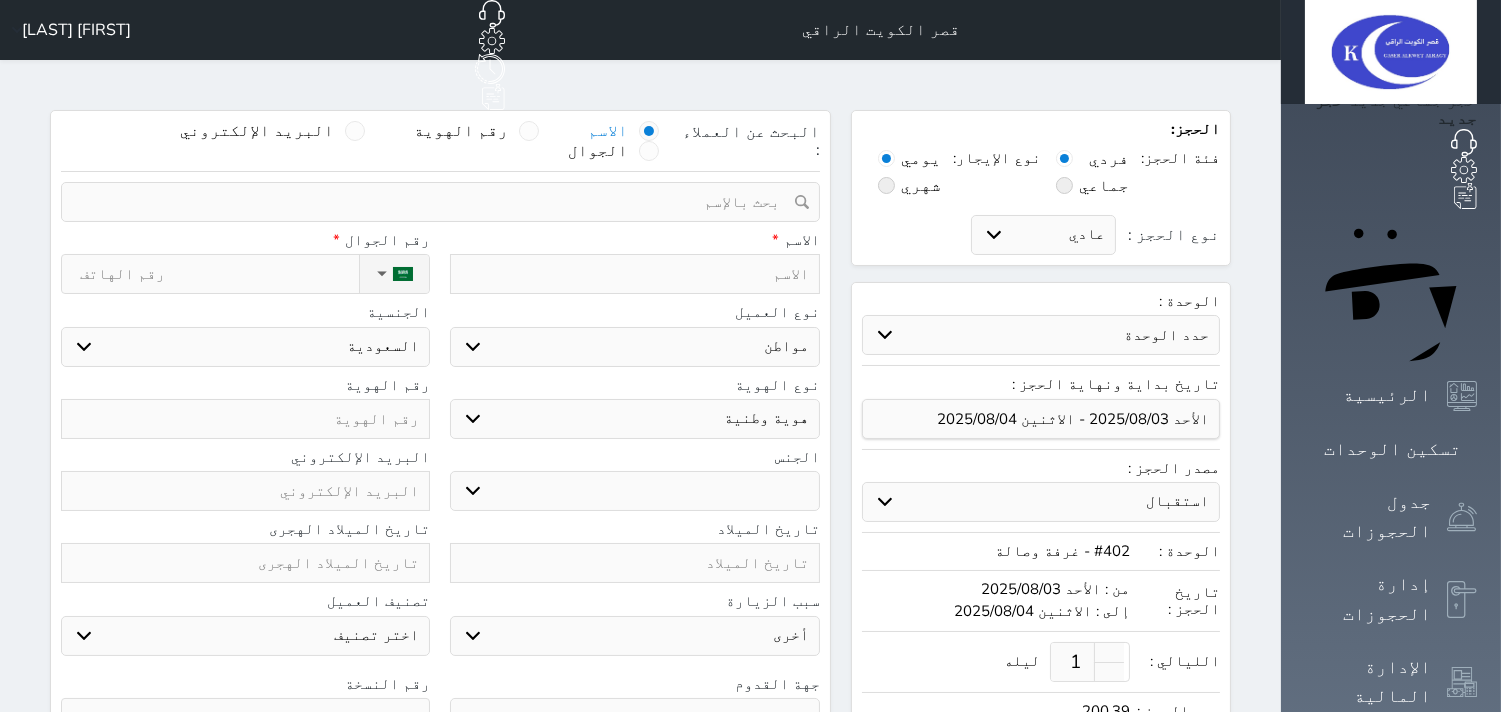 click on "رقم الهوية" at bounding box center [462, 131] 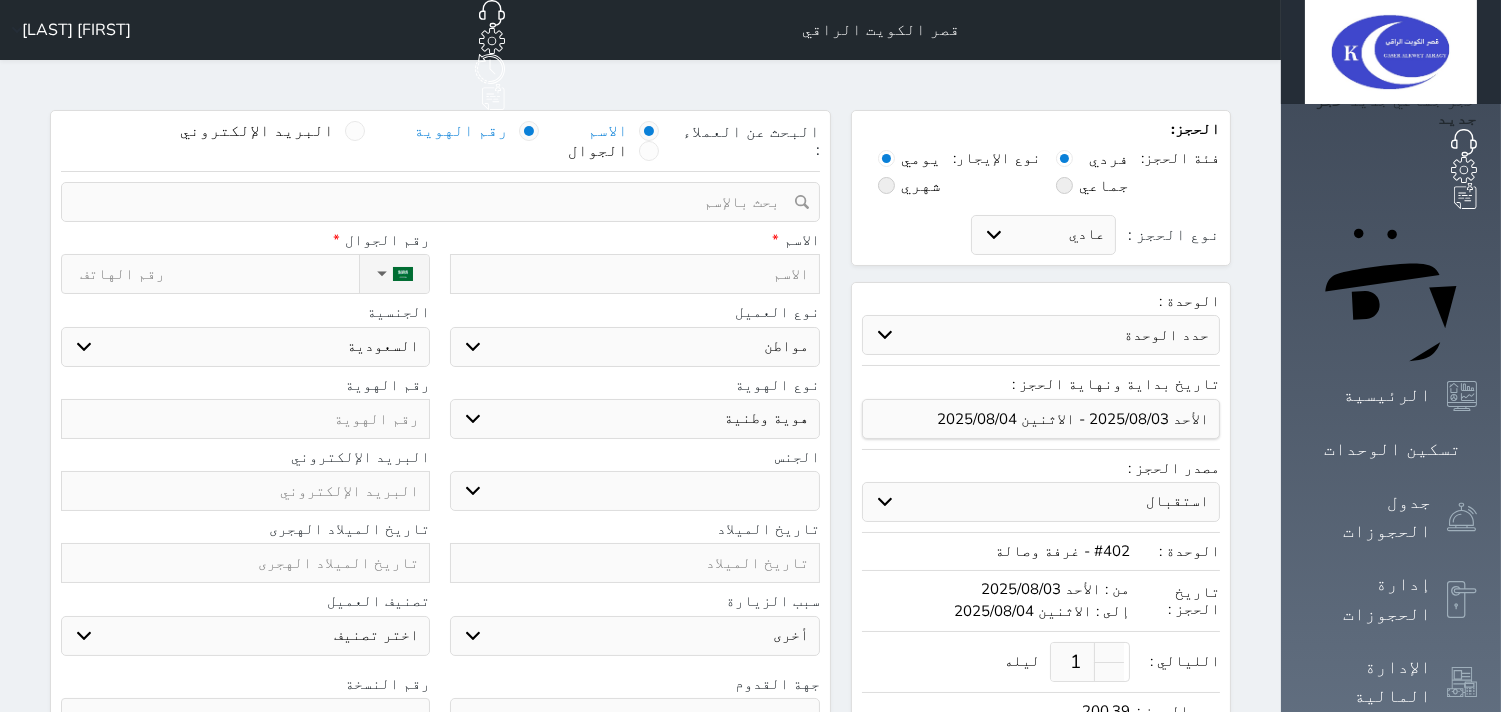 select 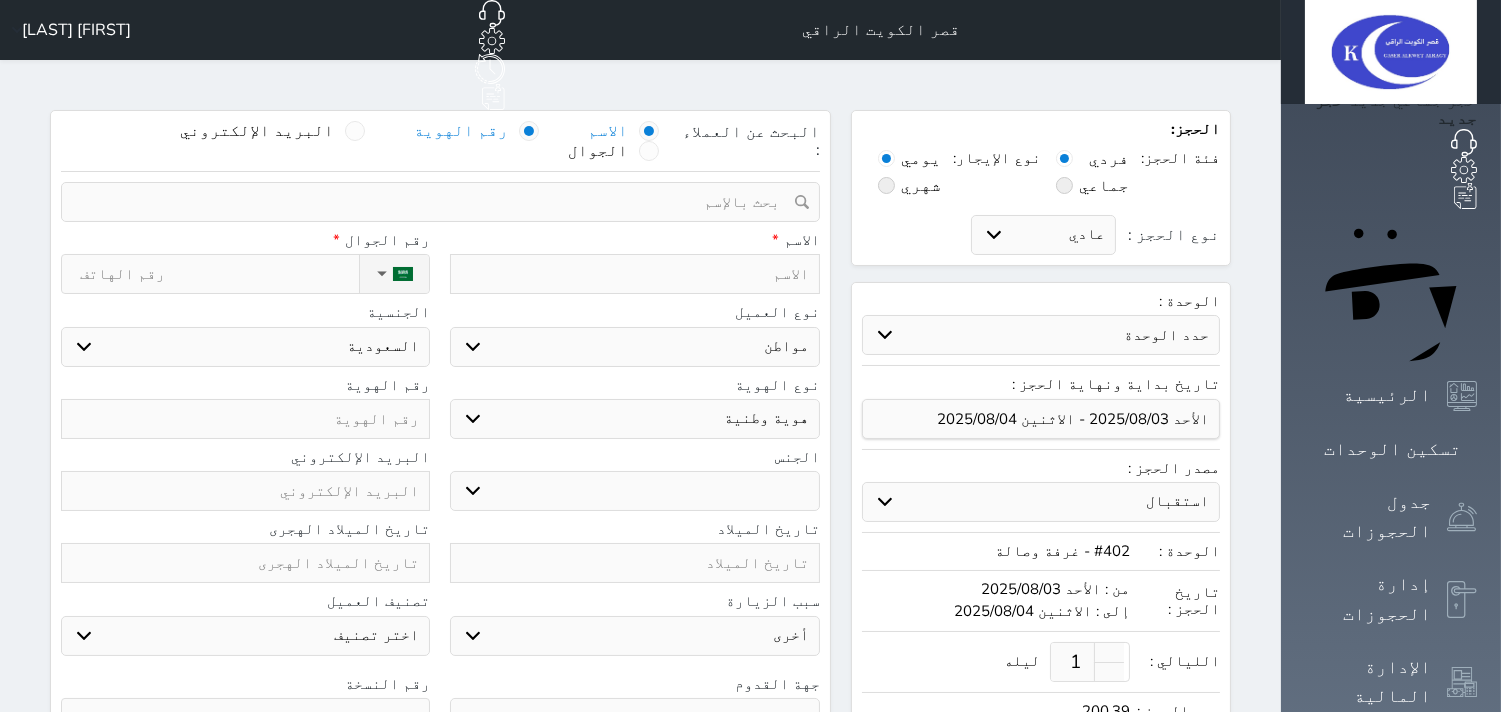 select 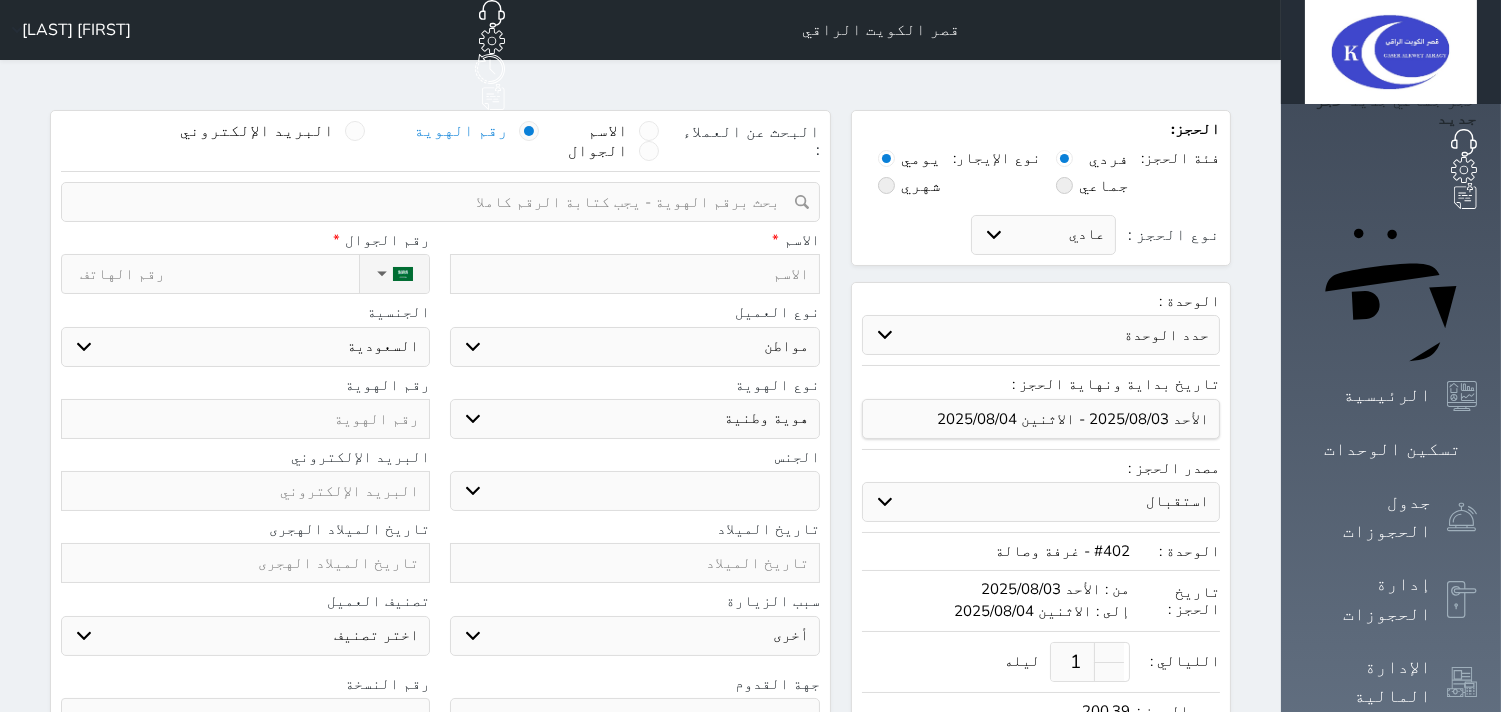 click at bounding box center [433, 202] 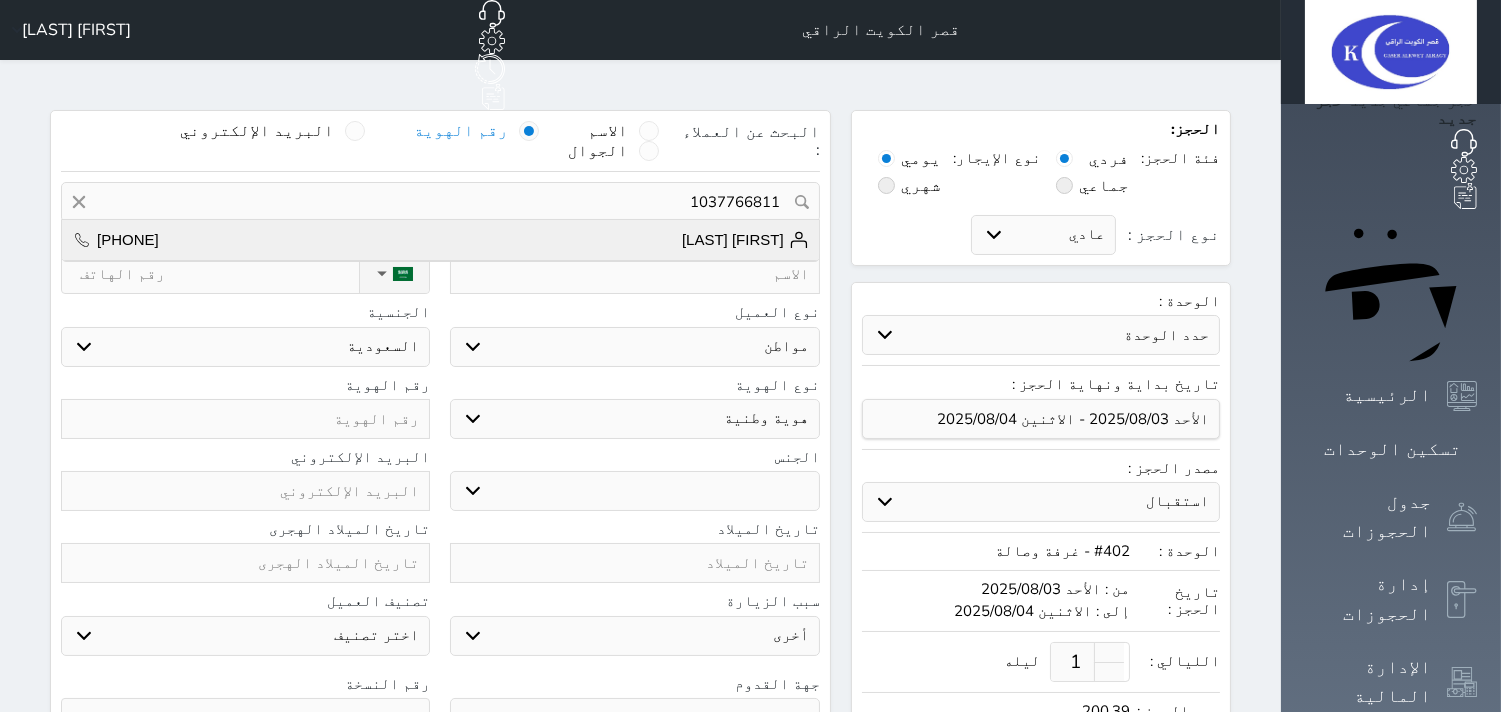 click on "[FIRST] [LAST]" at bounding box center [745, 240] 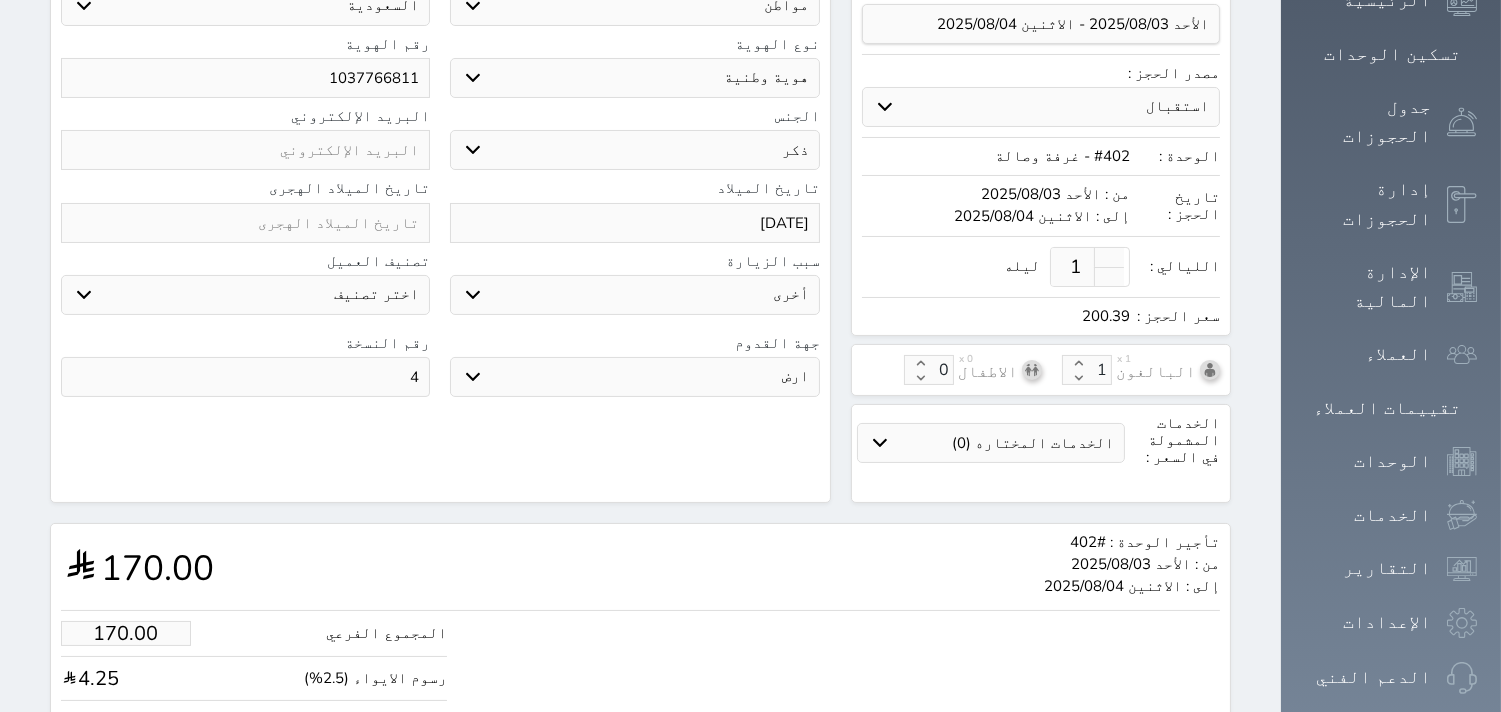 scroll, scrollTop: 517, scrollLeft: 0, axis: vertical 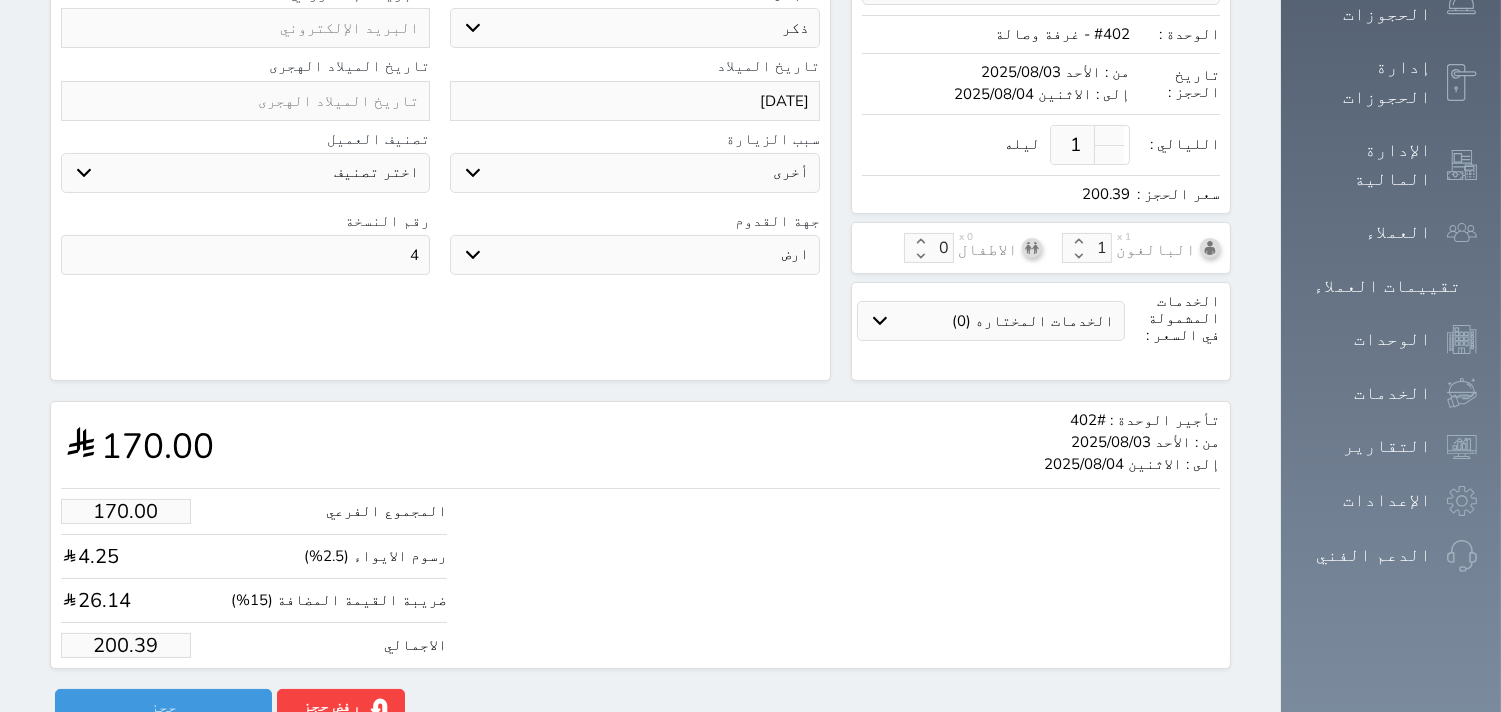 click on "200.39" at bounding box center [126, 645] 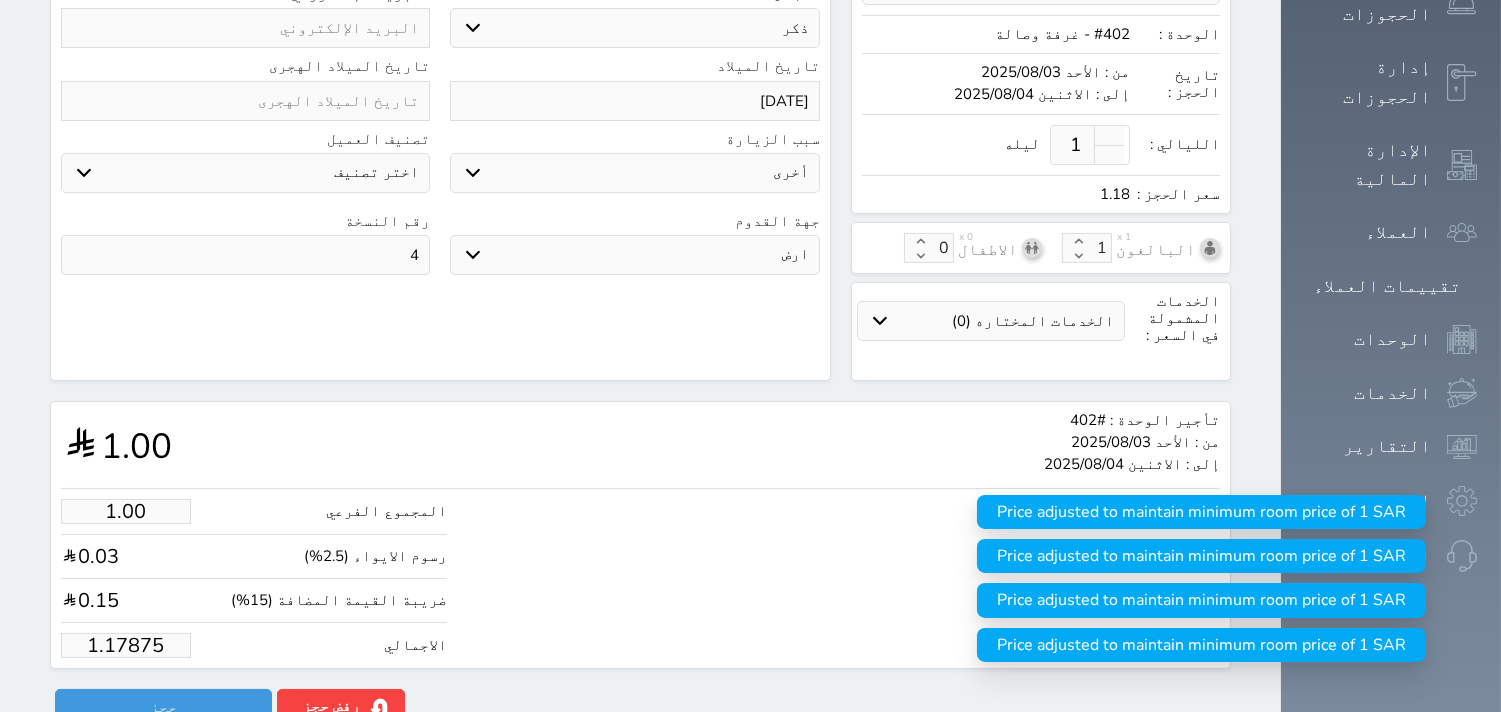 click on "1.17875" at bounding box center [126, 645] 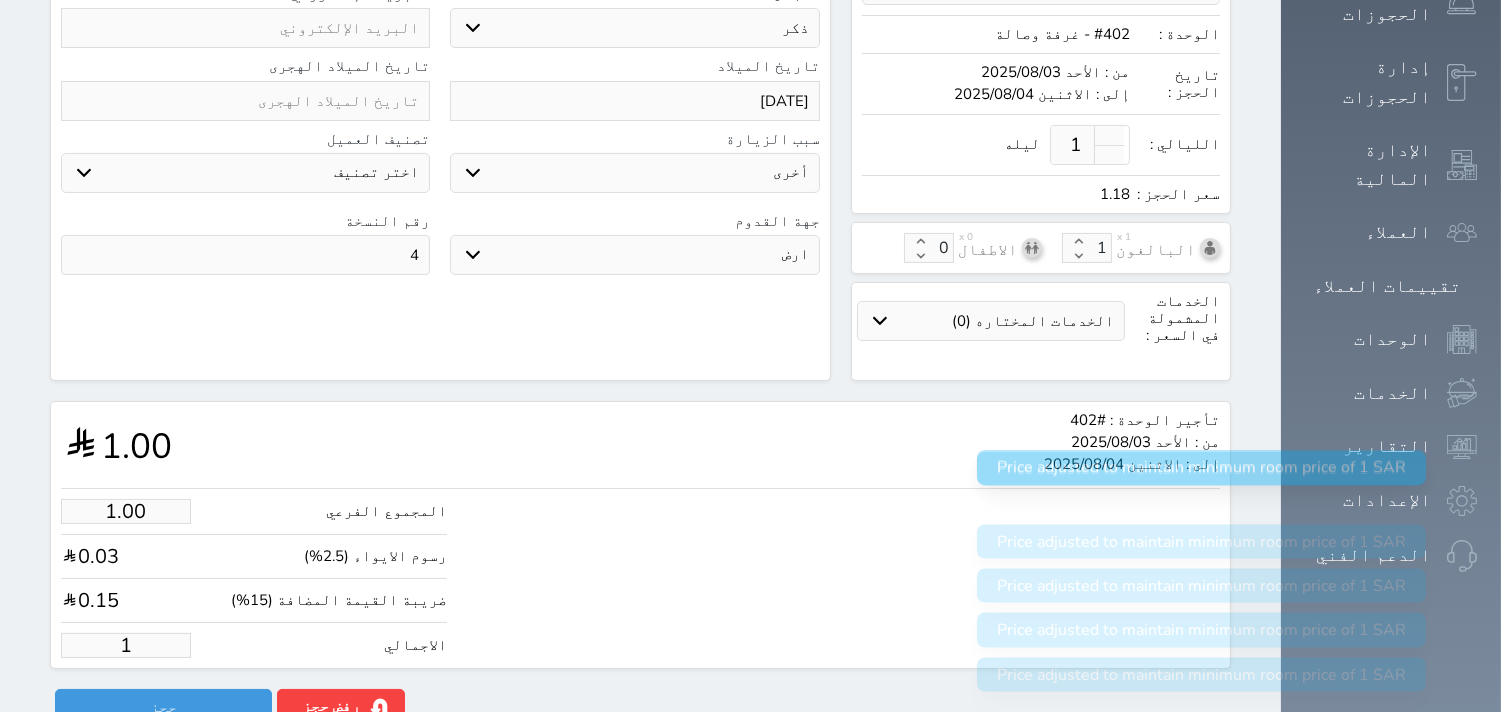 type on "8.48" 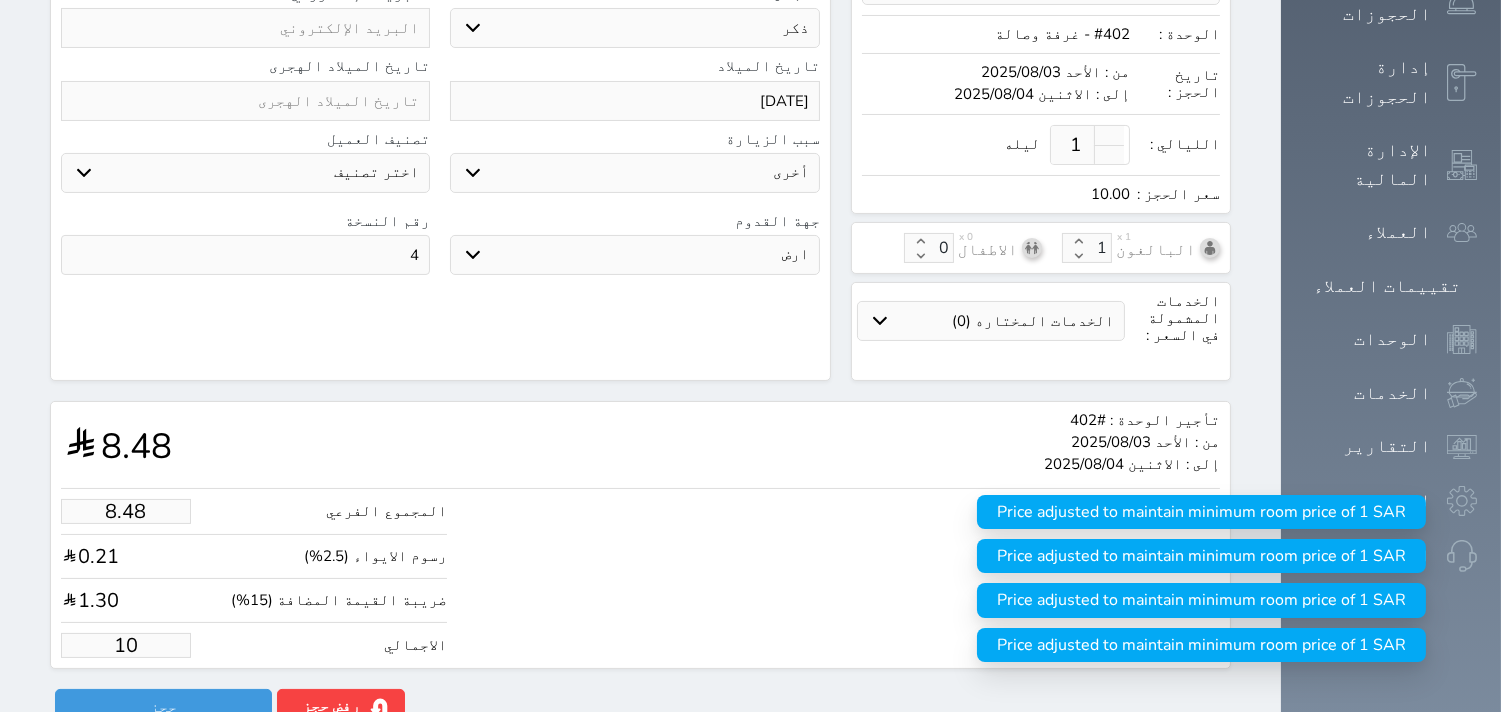 type on "84.84" 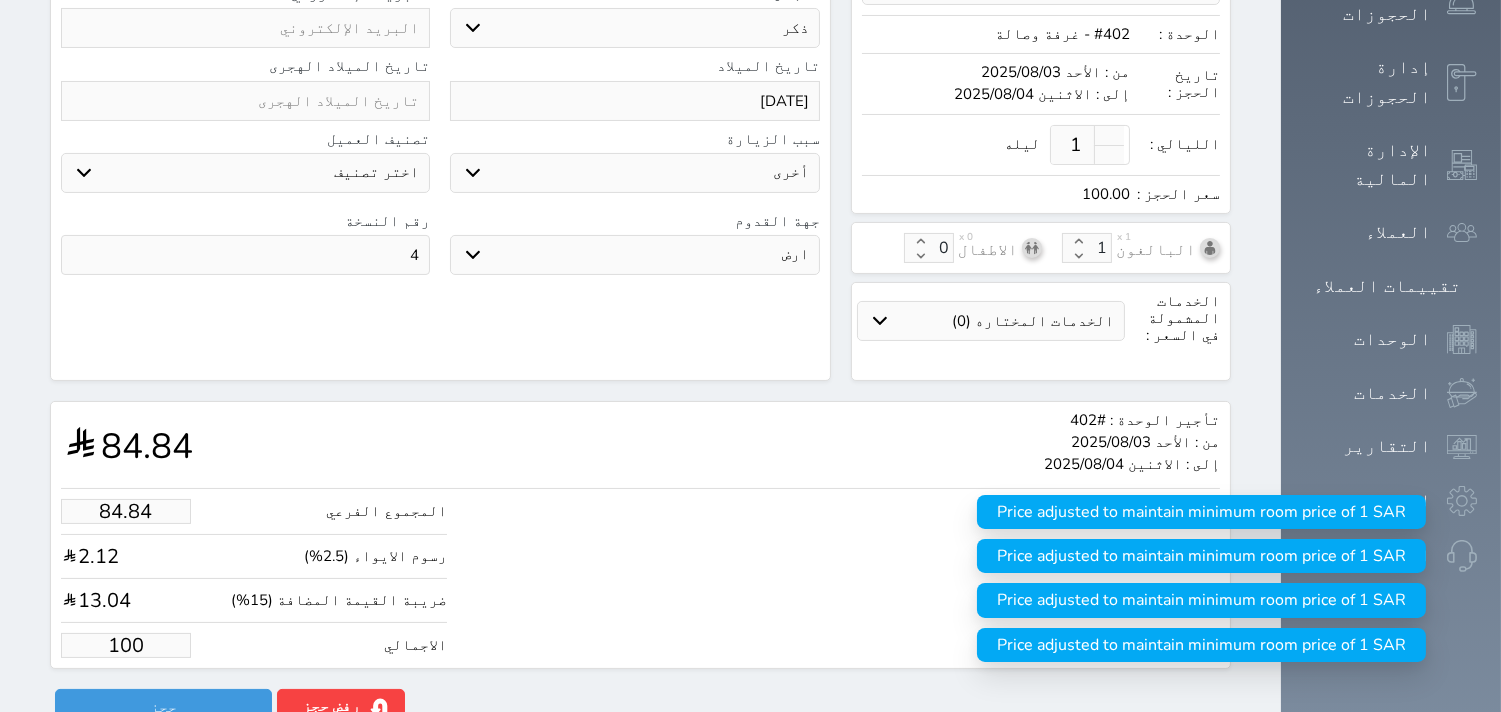 type on "100.00" 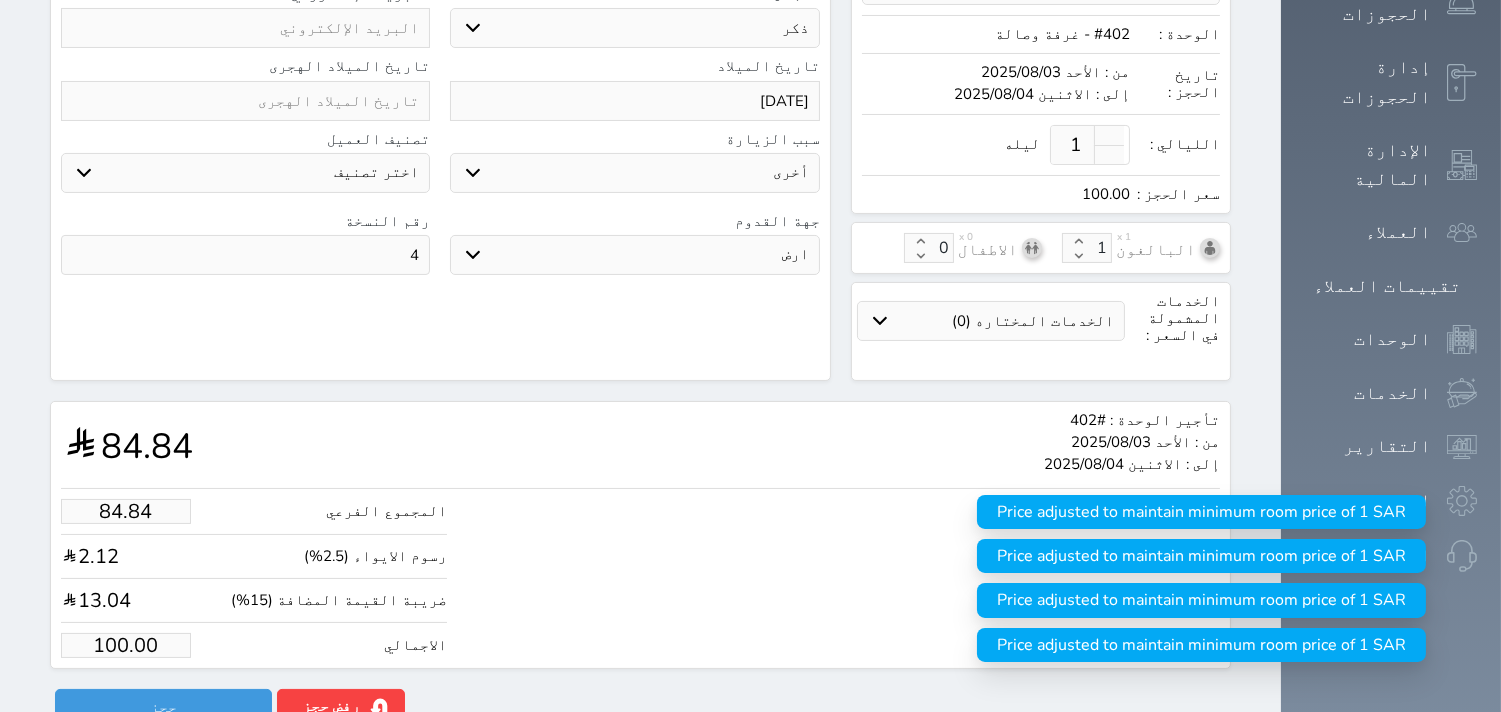 click on "تأجير الوحدة : #[NUMBER]   من : [DATE]   إلى : [DATE]    84.84       المجموع الفرعي   84.84   رسوم الايواء (2.5%)    2.12    ضريبة القيمة المضافة (15%)    13.04      الاجمالي   100.00         رفض حجز                 التاريخ:     قسم الوحدة:     أسباب رفض الحجز:     الوصف:
حفظ
رفض حجز
حجز" at bounding box center [640, 563] 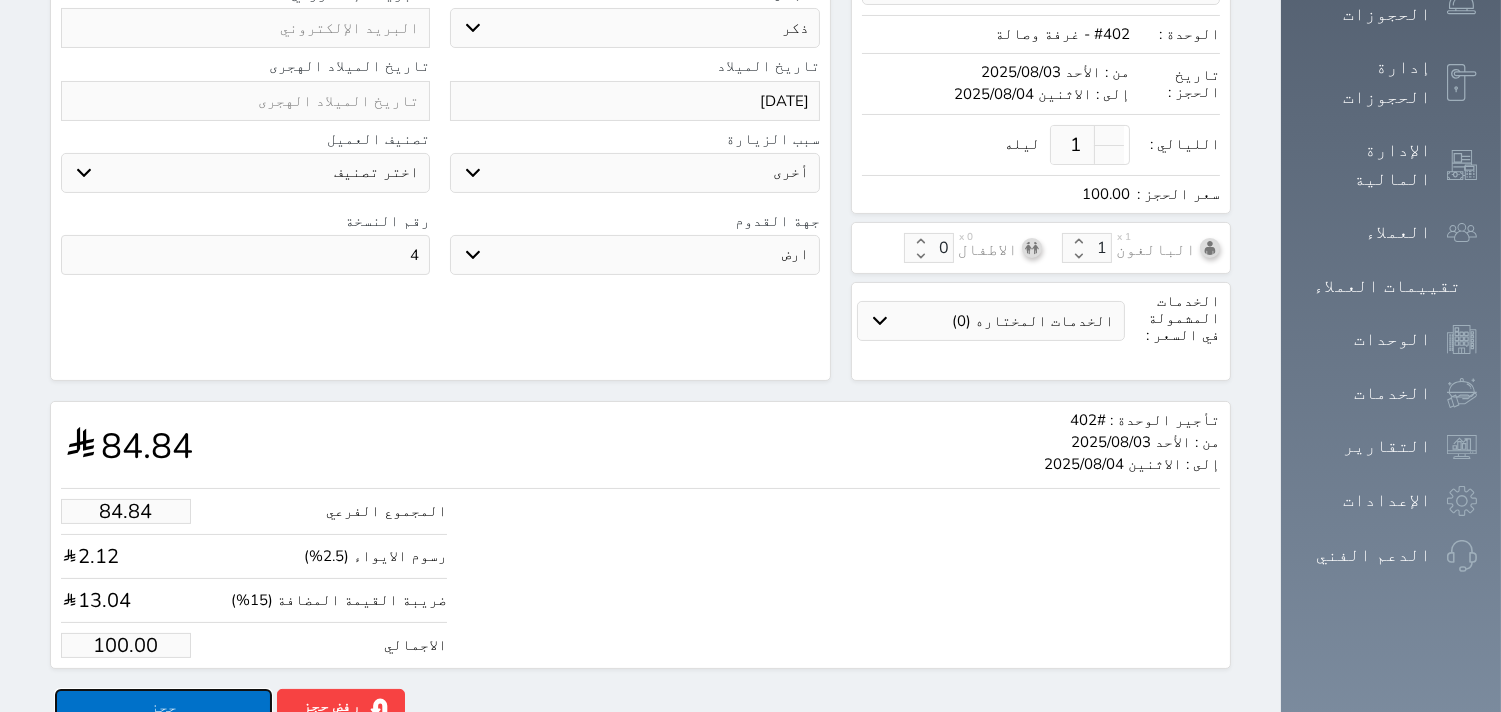 click on "حجز" at bounding box center (163, 706) 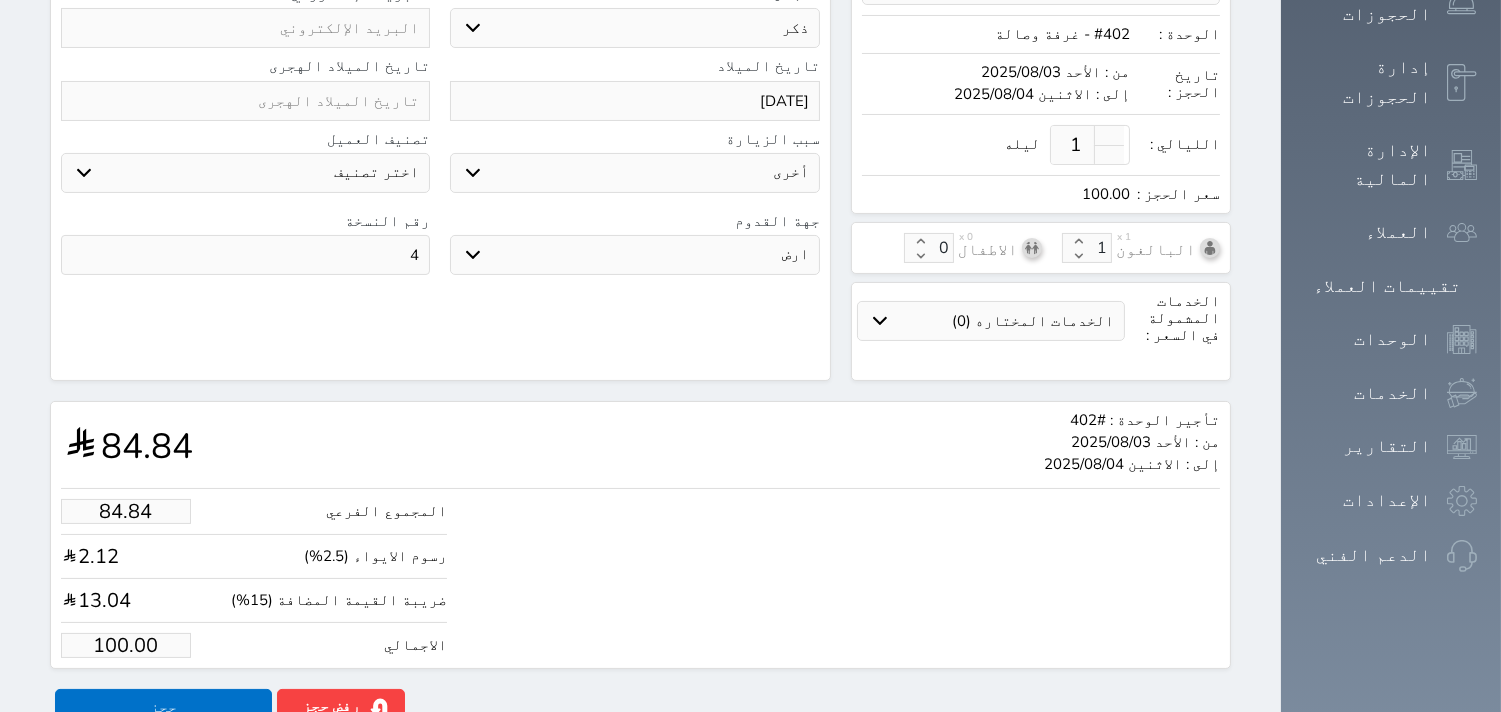 scroll, scrollTop: 390, scrollLeft: 0, axis: vertical 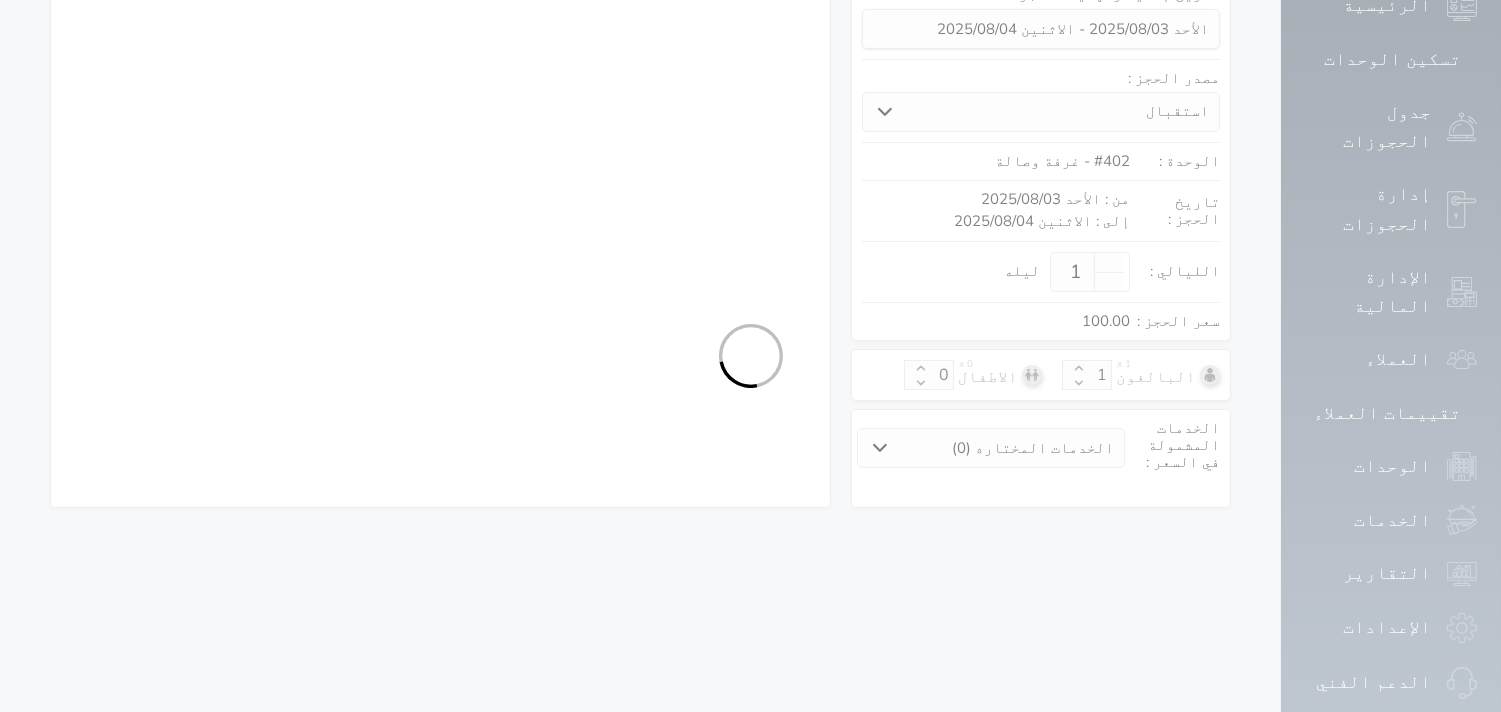 select on "1" 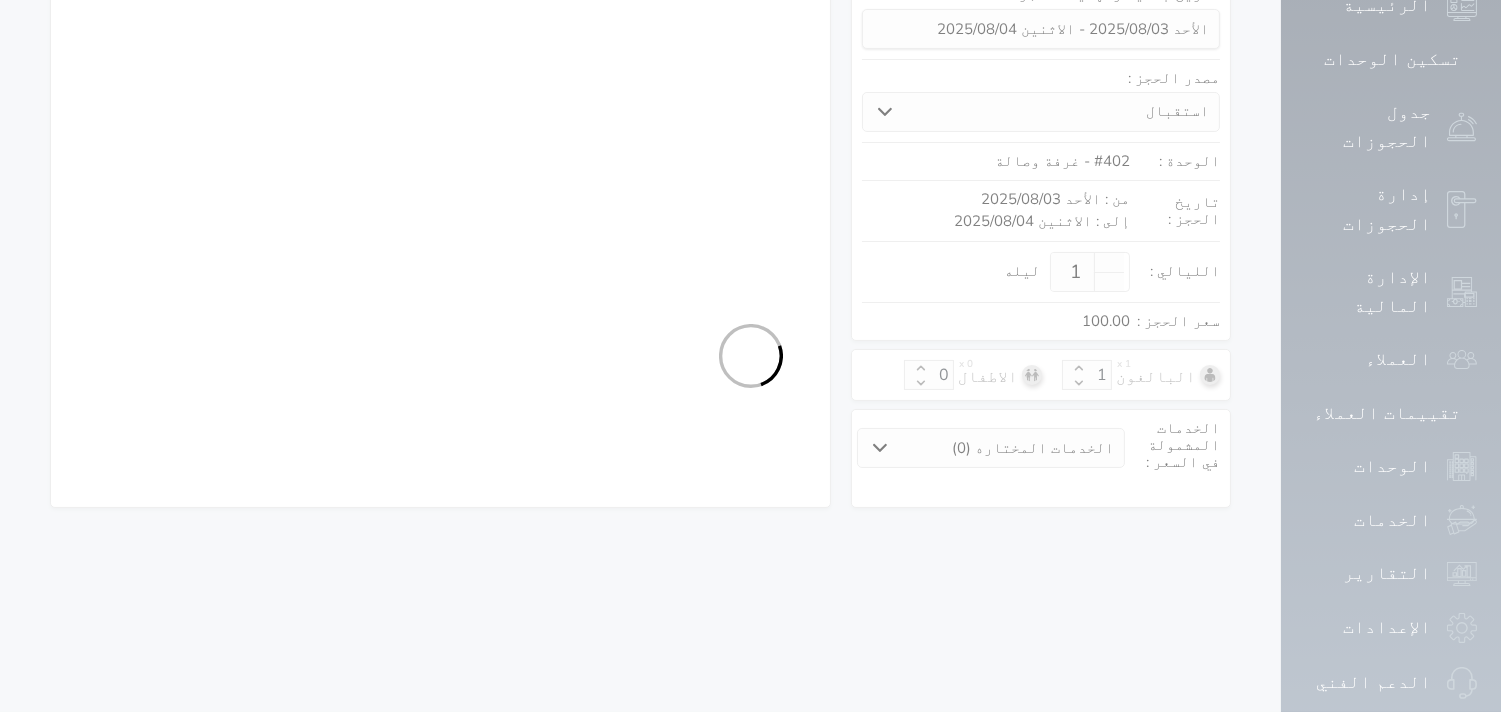 select on "113" 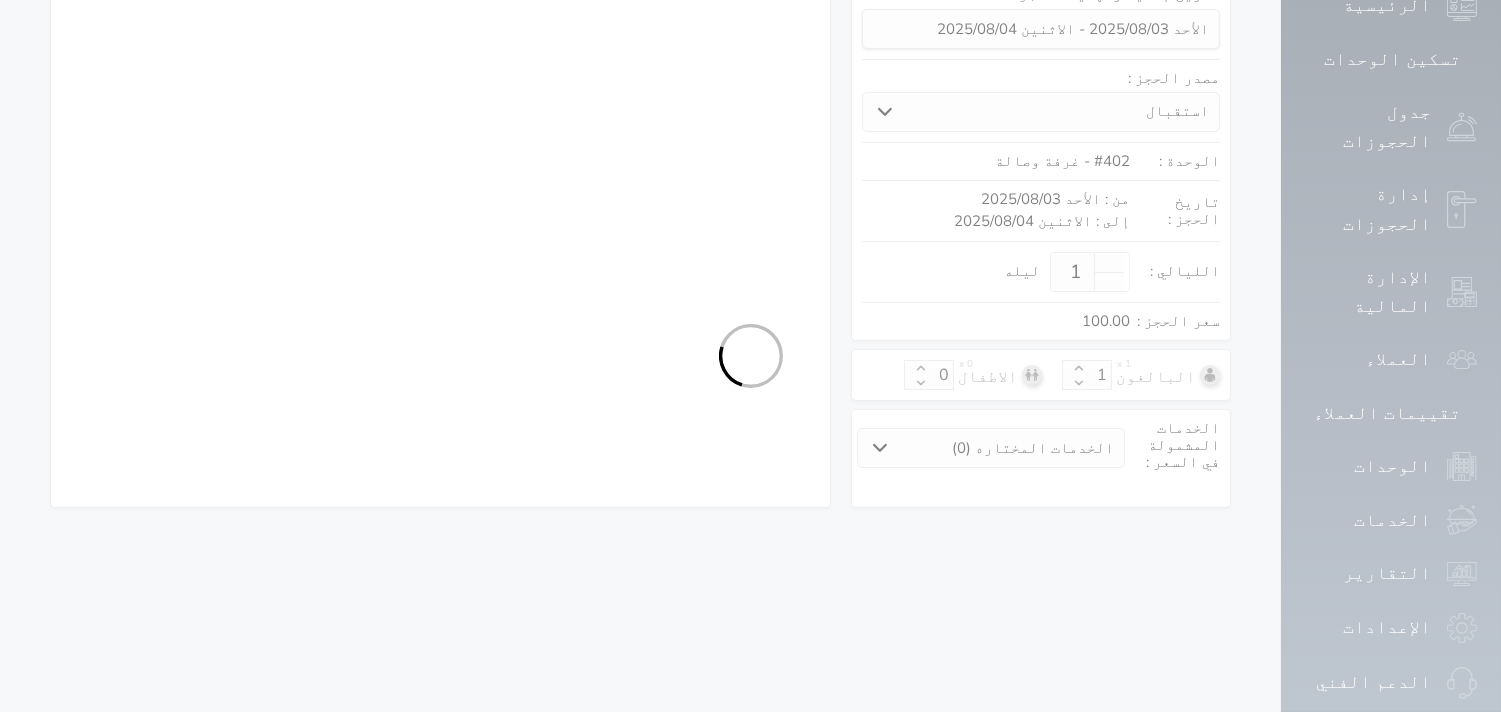 select on "1" 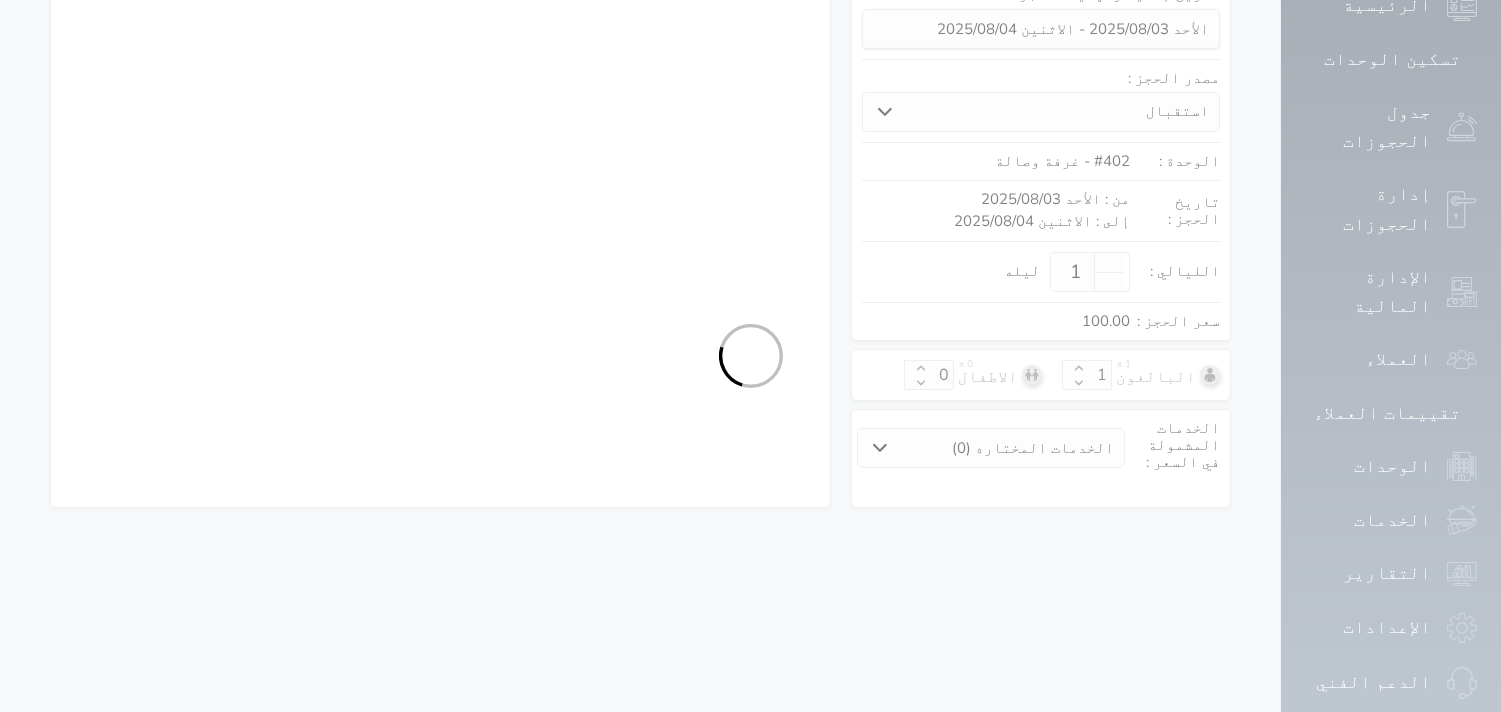 select on "7" 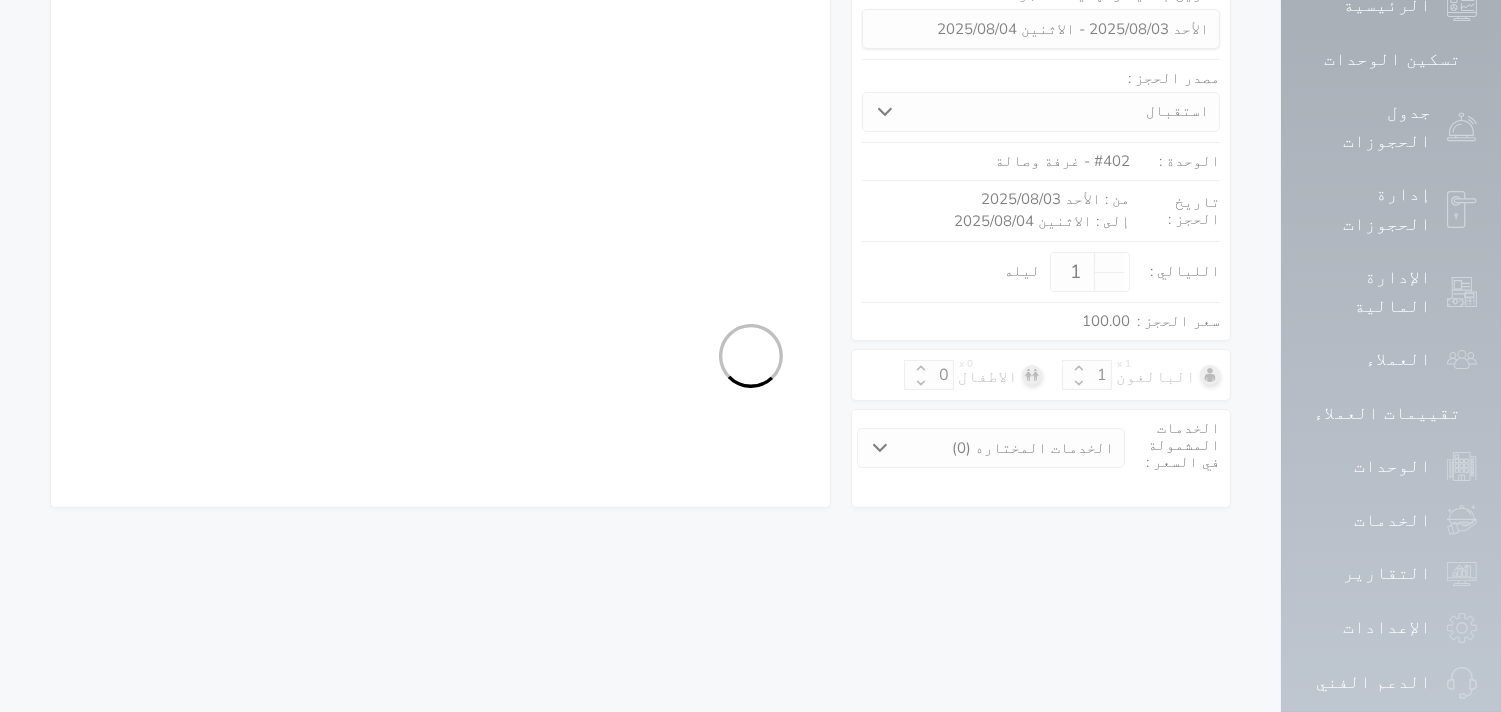 select on "9" 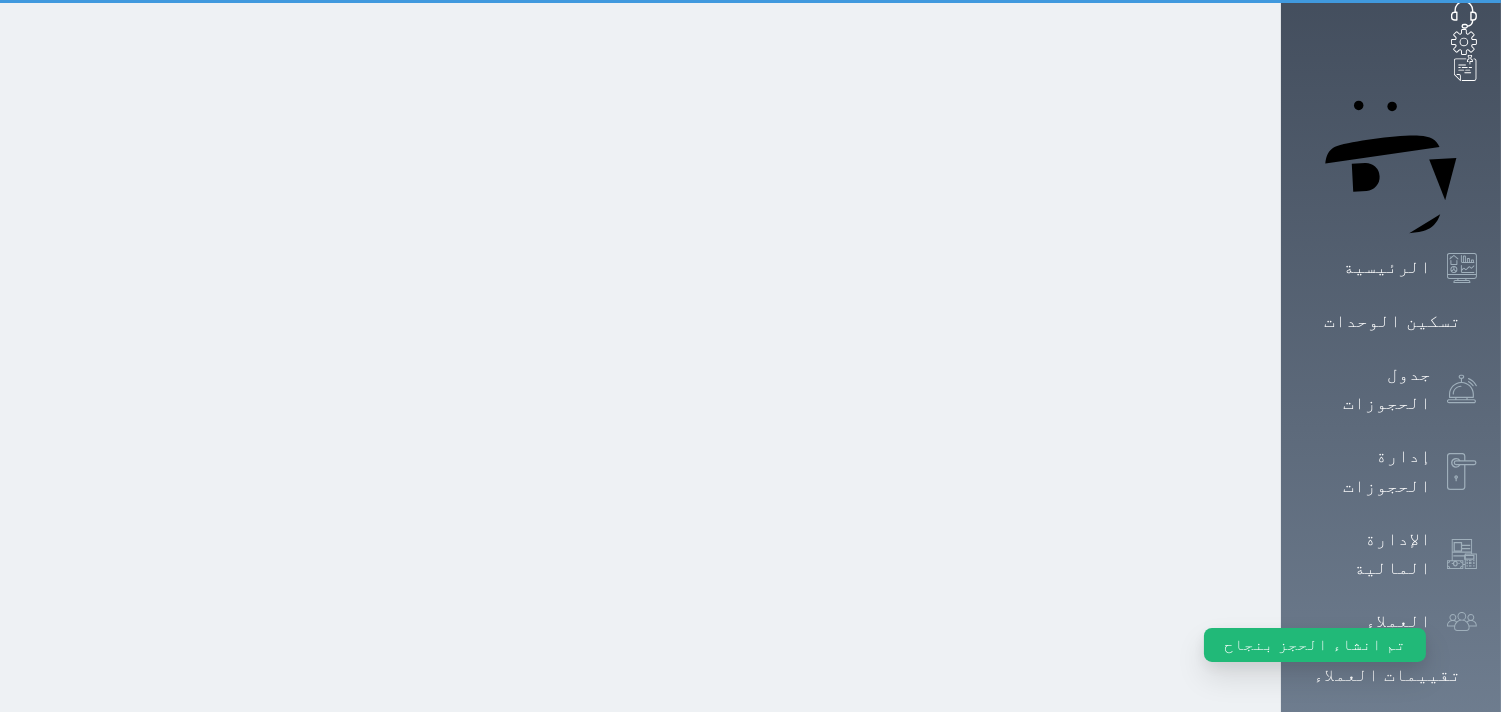 scroll, scrollTop: 0, scrollLeft: 0, axis: both 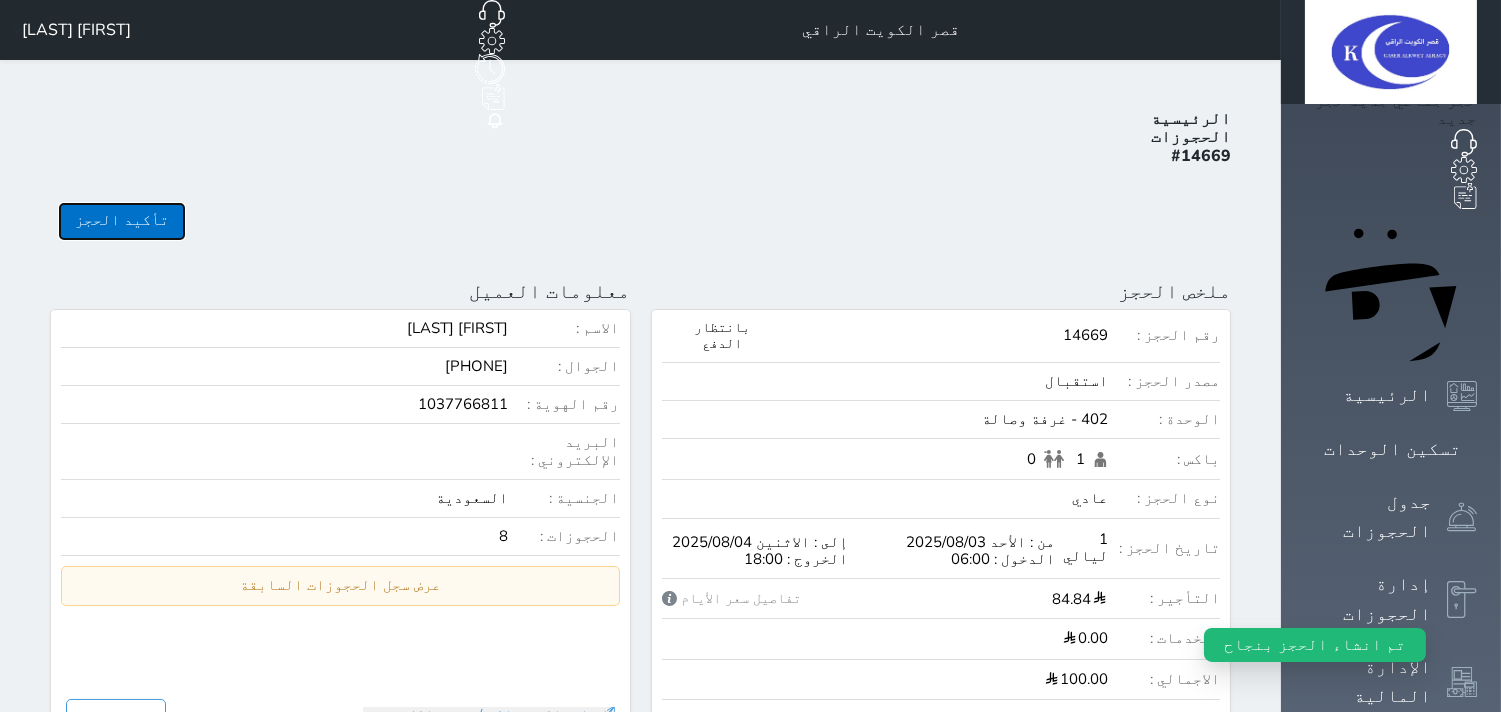 click on "تأكيد الحجز" at bounding box center (122, 221) 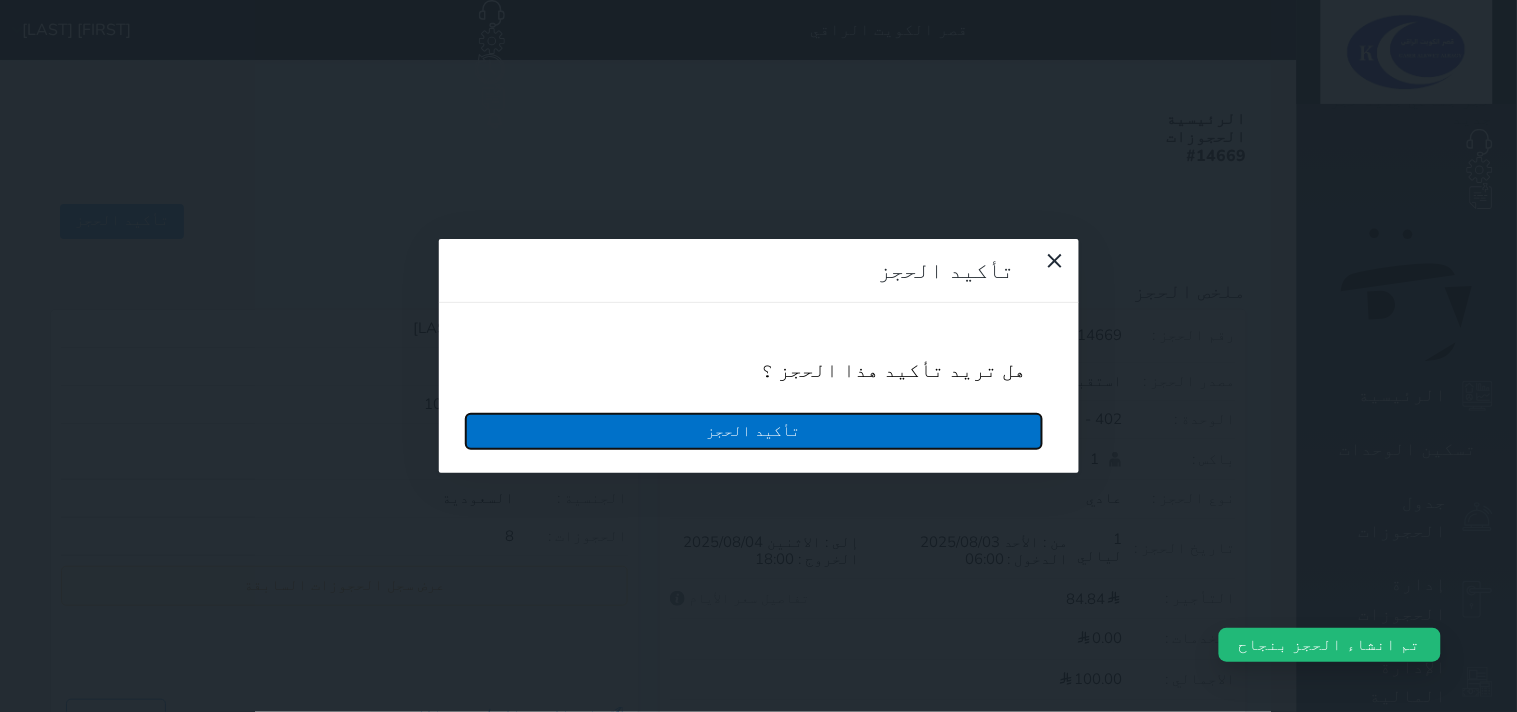 click on "تأكيد الحجز" at bounding box center [754, 431] 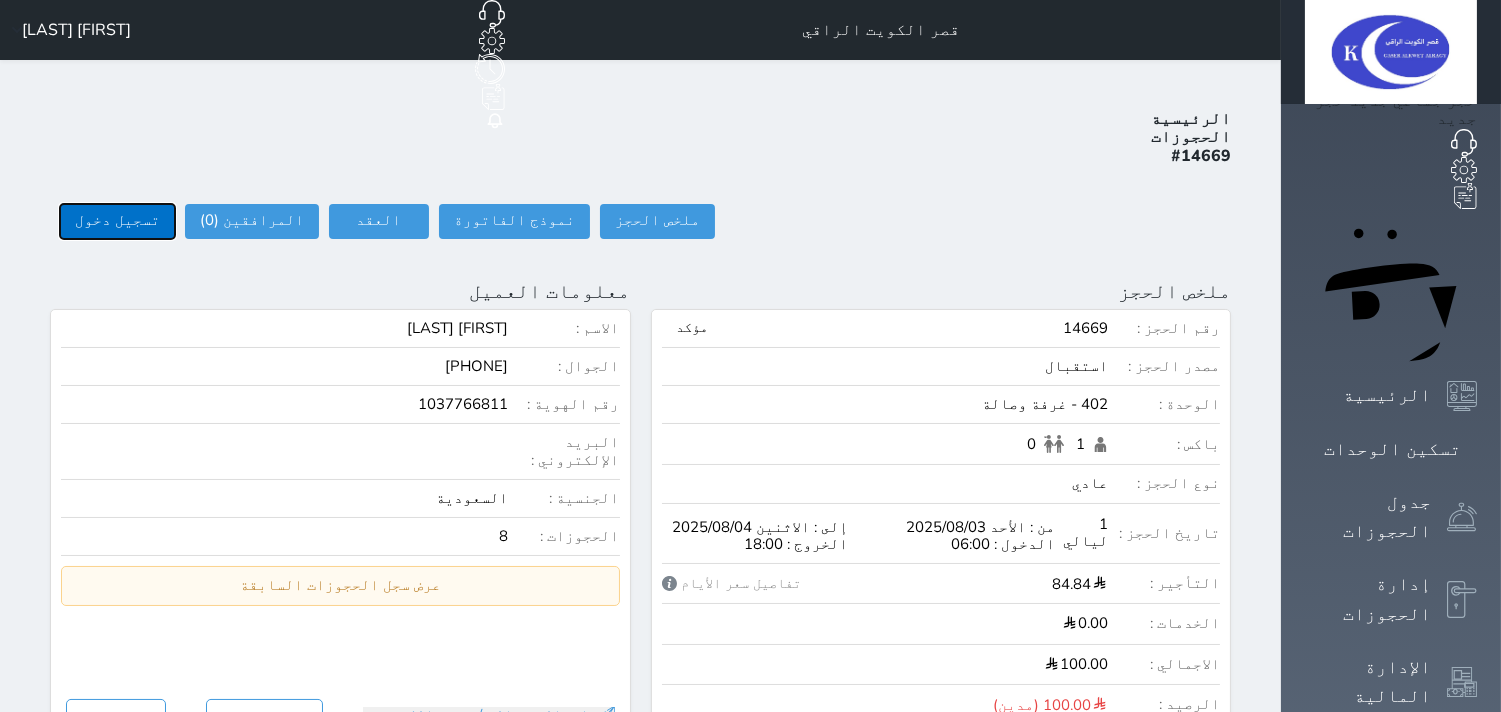 click on "تسجيل دخول" at bounding box center (117, 221) 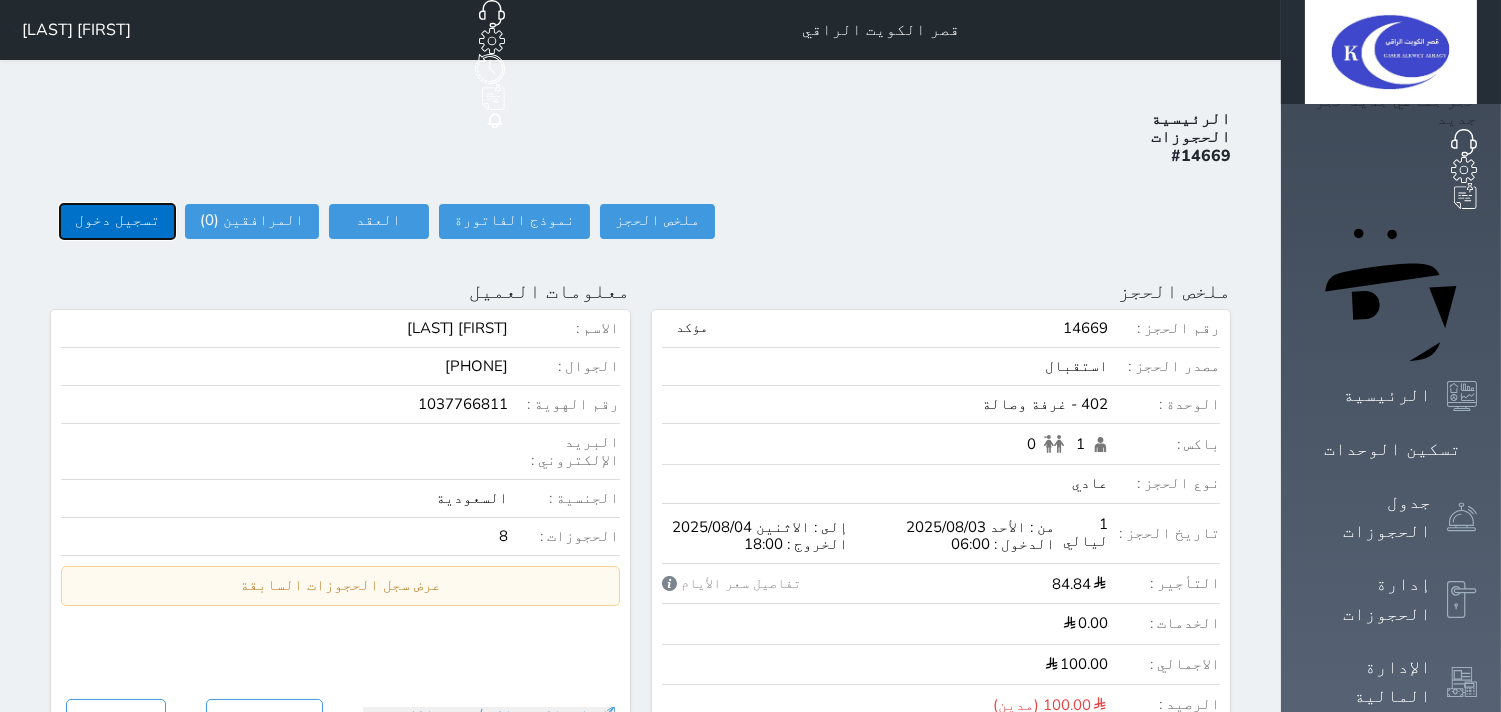 click on "تسجيل دخول" at bounding box center [117, 221] 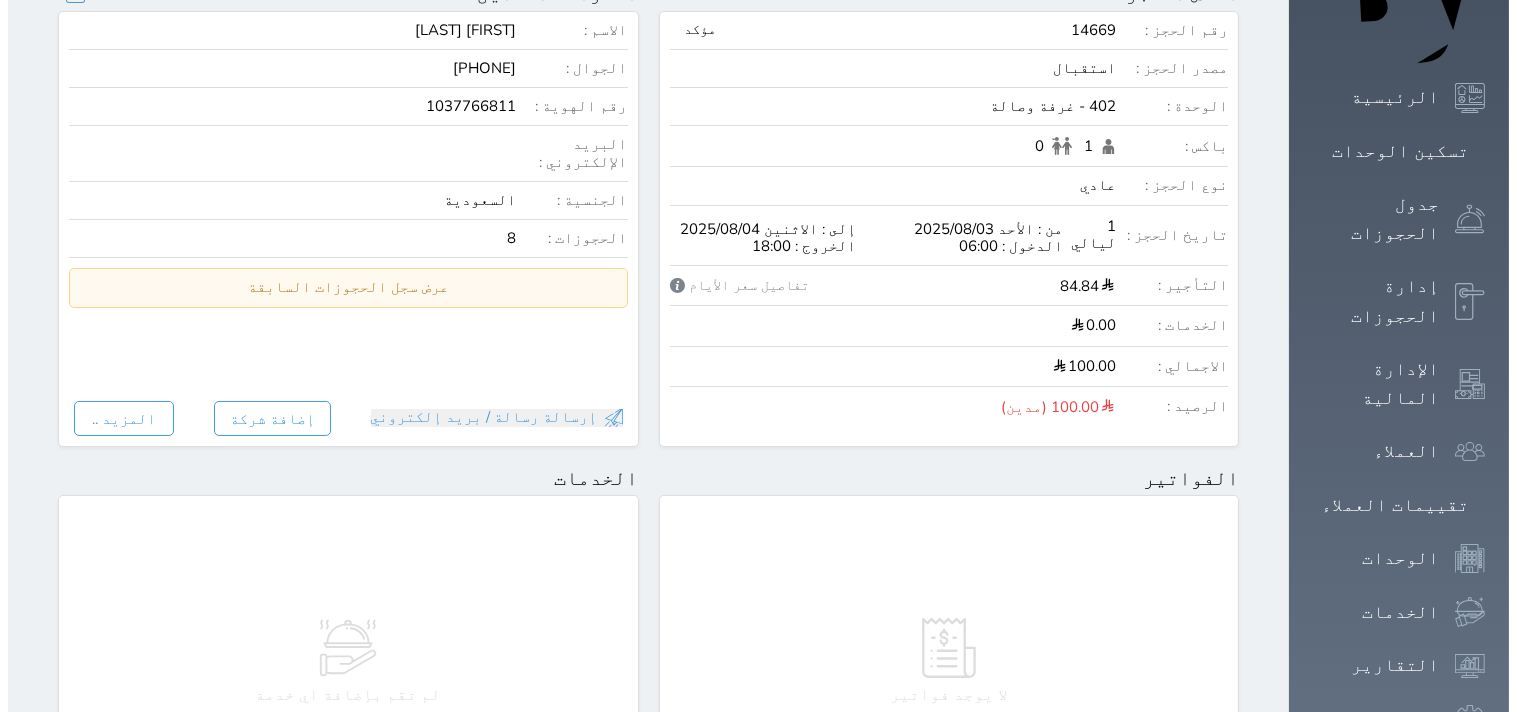 scroll, scrollTop: 0, scrollLeft: 0, axis: both 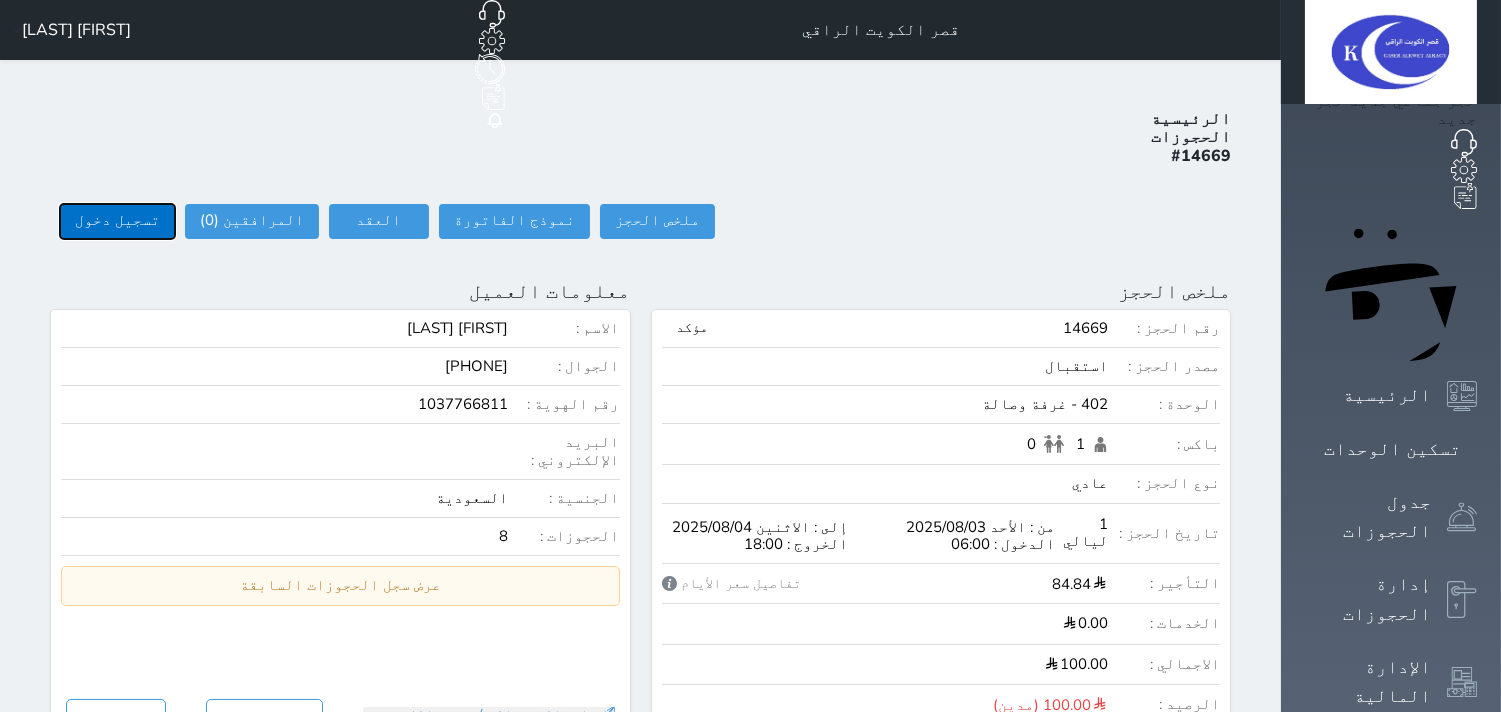 click on "تسجيل دخول" at bounding box center [117, 221] 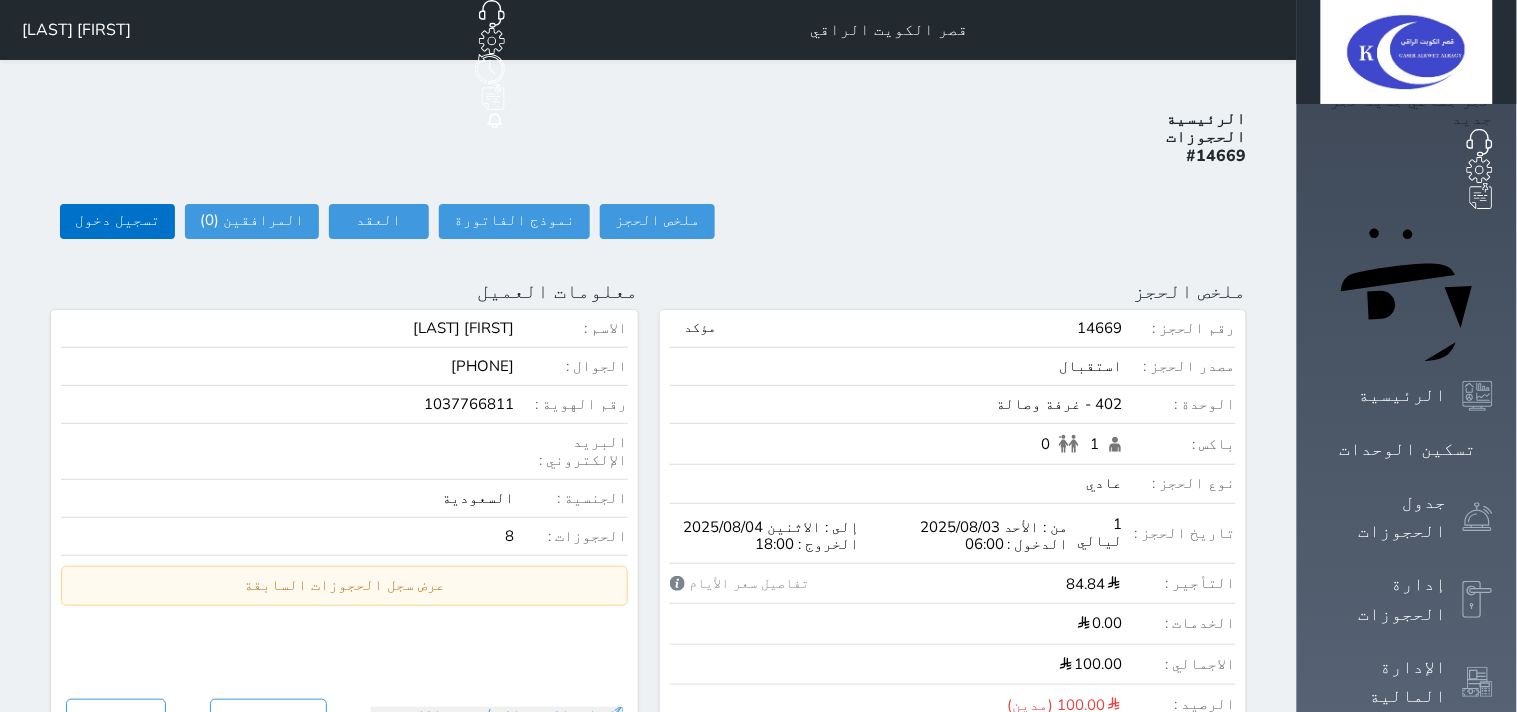 click on "تسجيل دخول                 وقت تسجيل الدخول    [TIME]   تسجيل دخول العميل" at bounding box center [0, 0] 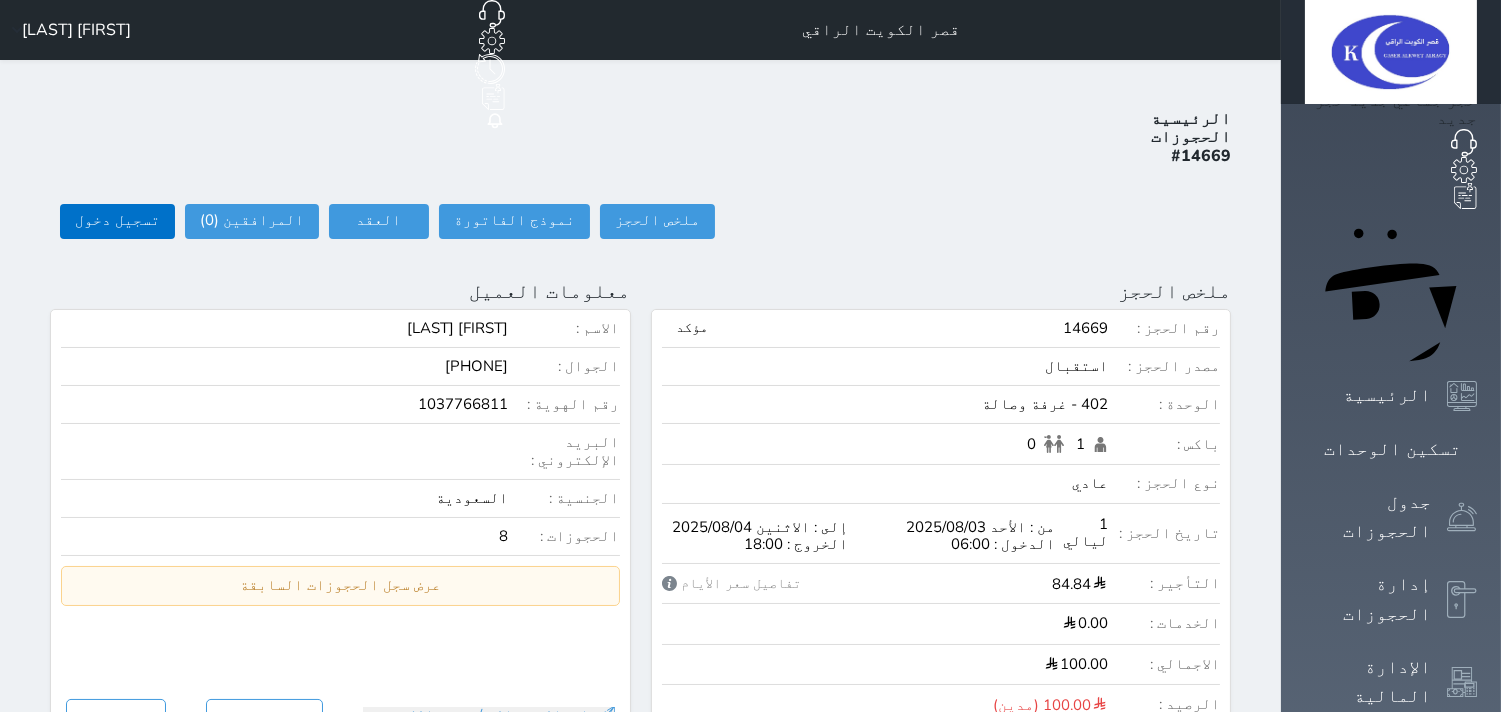 click on "تسجيل دخول                 وقت تسجيل الدخول    [TIME]   تسجيل دخول العميل" at bounding box center (750, 356) 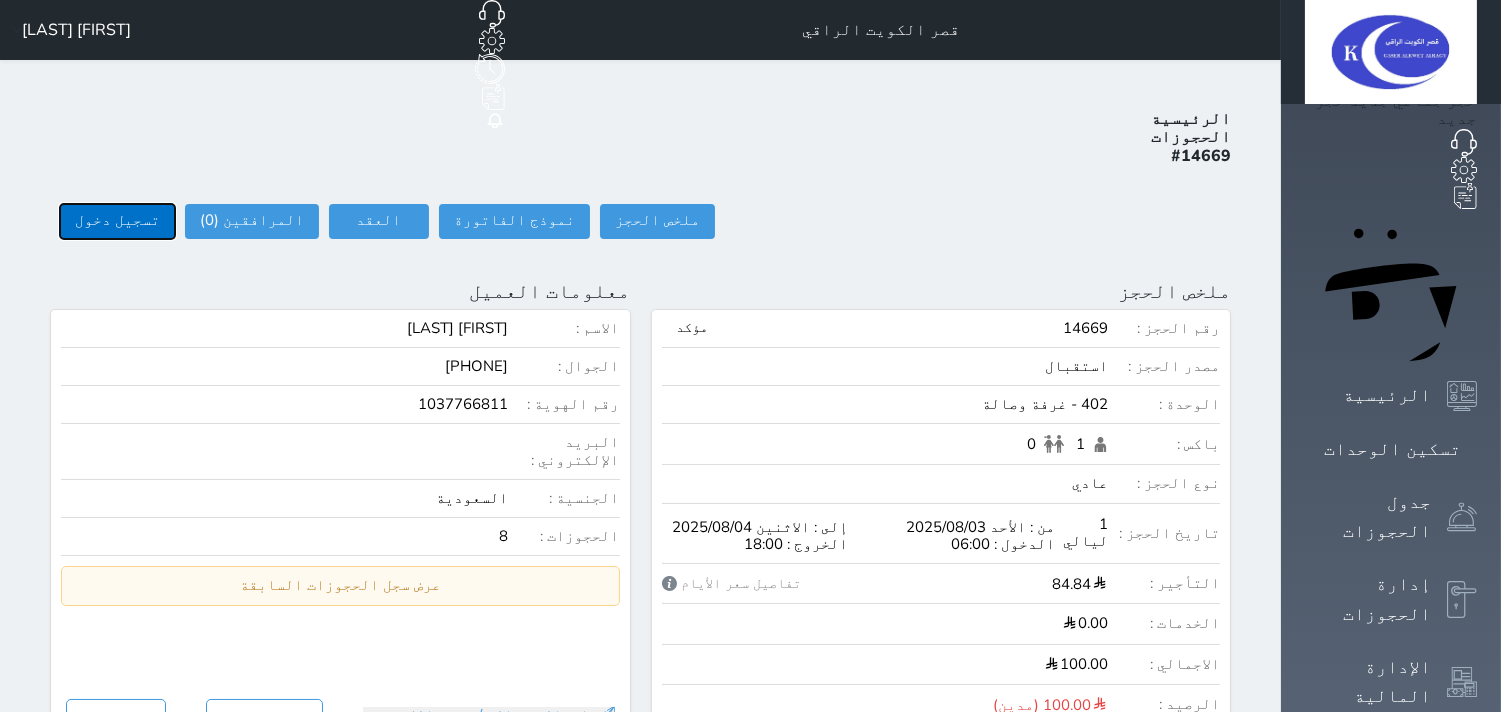 click on "تسجيل دخول" at bounding box center (117, 221) 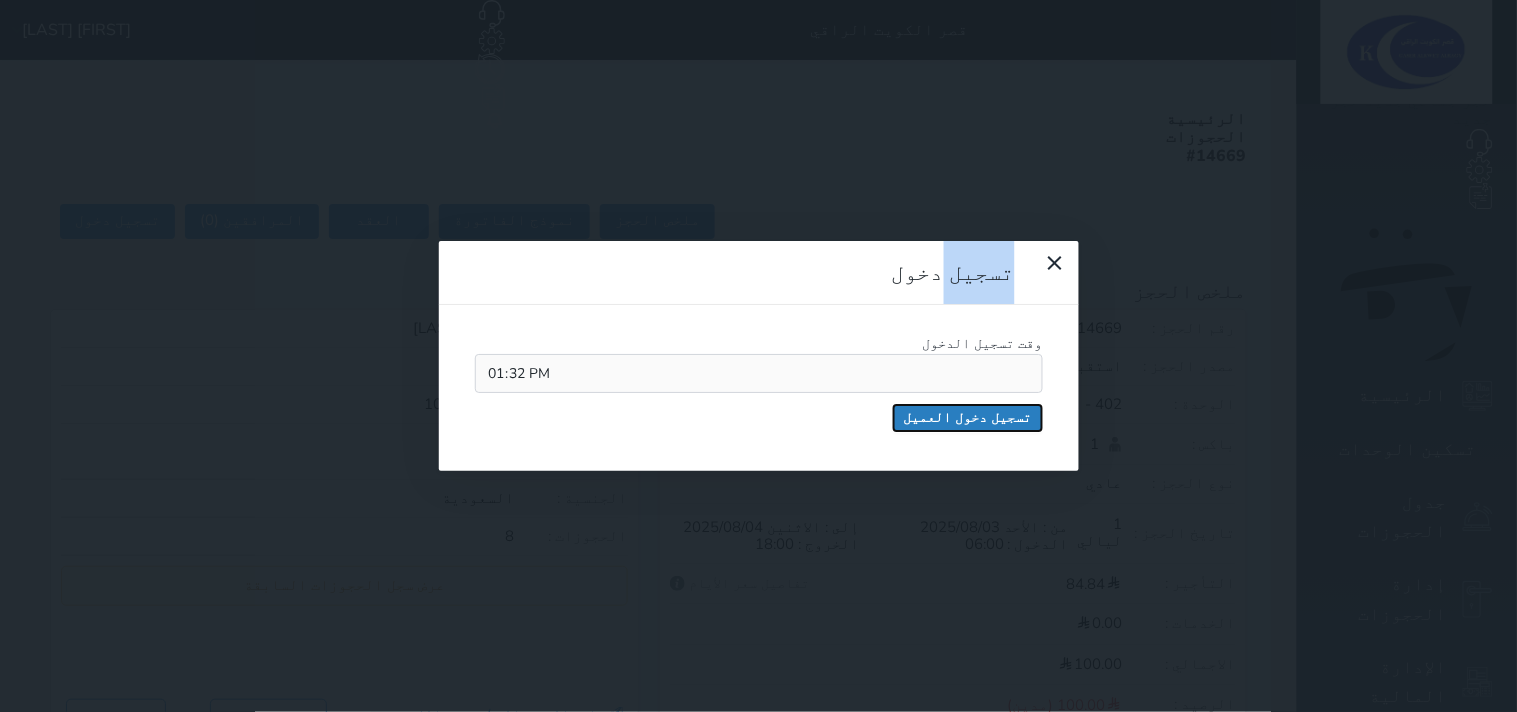click on "تسجيل دخول العميل" at bounding box center [968, 418] 